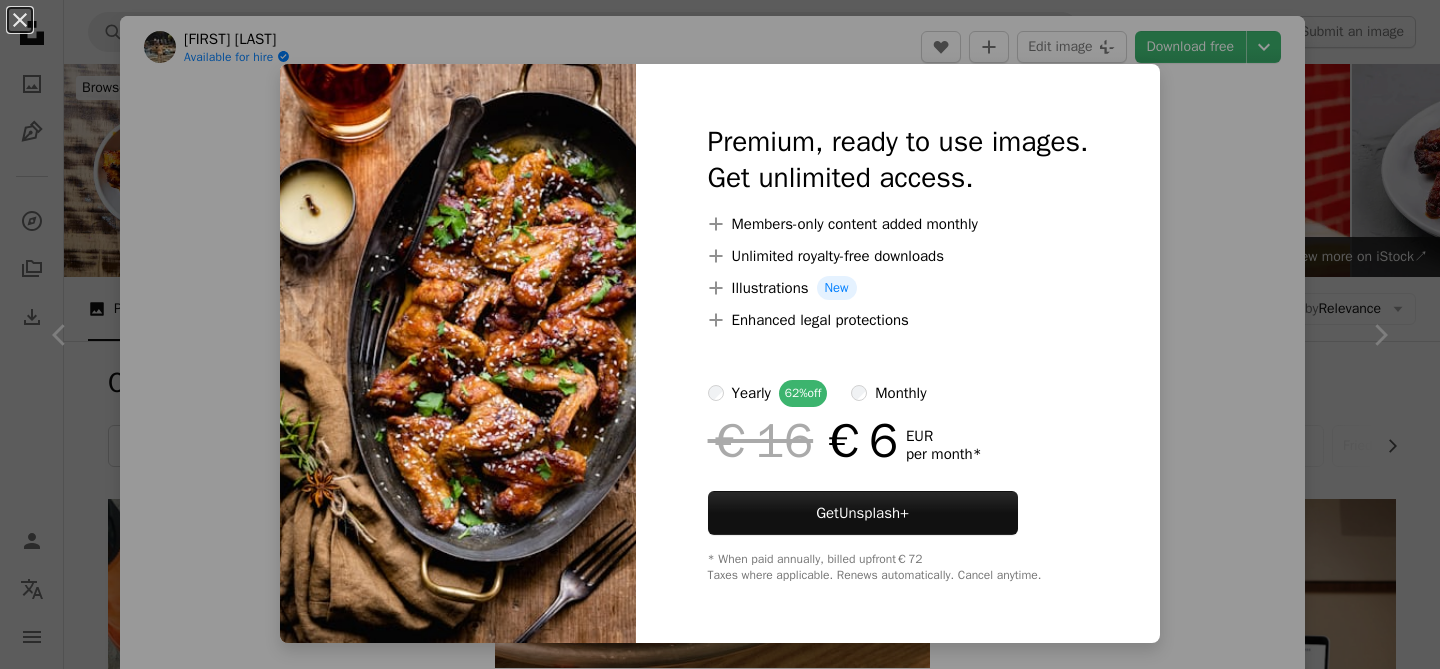 scroll, scrollTop: 1188, scrollLeft: 0, axis: vertical 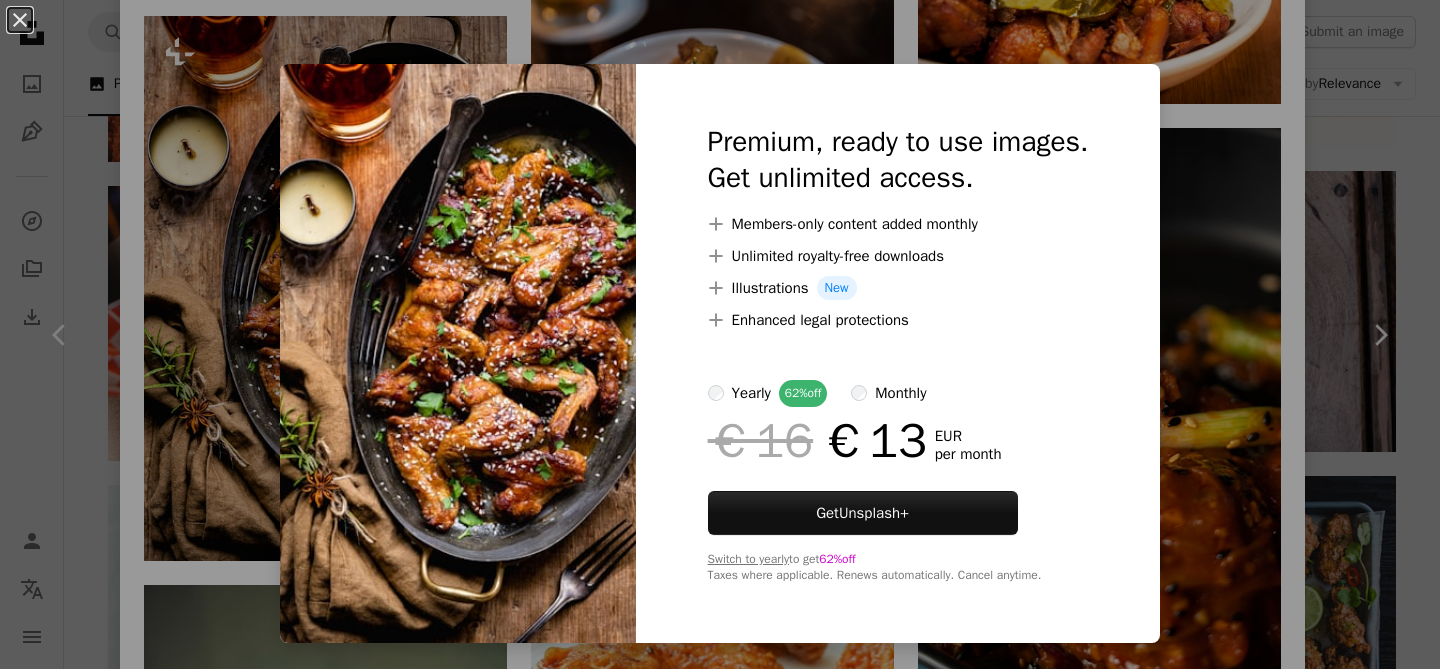 click on "An X shape Premium, ready to use images. Get unlimited access. A plus sign Members-only content added monthly A plus sign Unlimited royalty-free downloads A plus sign Illustrations  New A plus sign Enhanced legal protections yearly 62%  off monthly €16   €13 EUR per month Get  Unsplash+ Switch to yearly  to get  62%  off Taxes where applicable. Renews automatically. Cancel anytime." at bounding box center (720, 334) 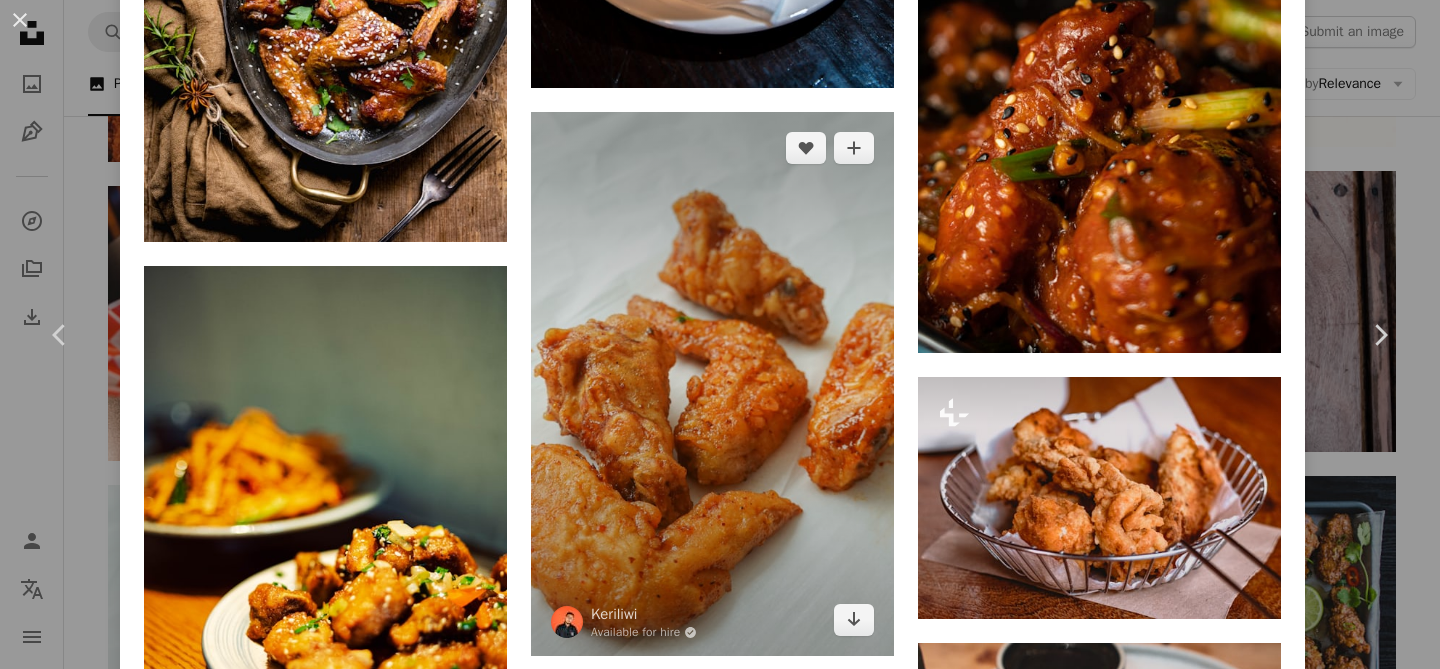 scroll, scrollTop: 4262, scrollLeft: 0, axis: vertical 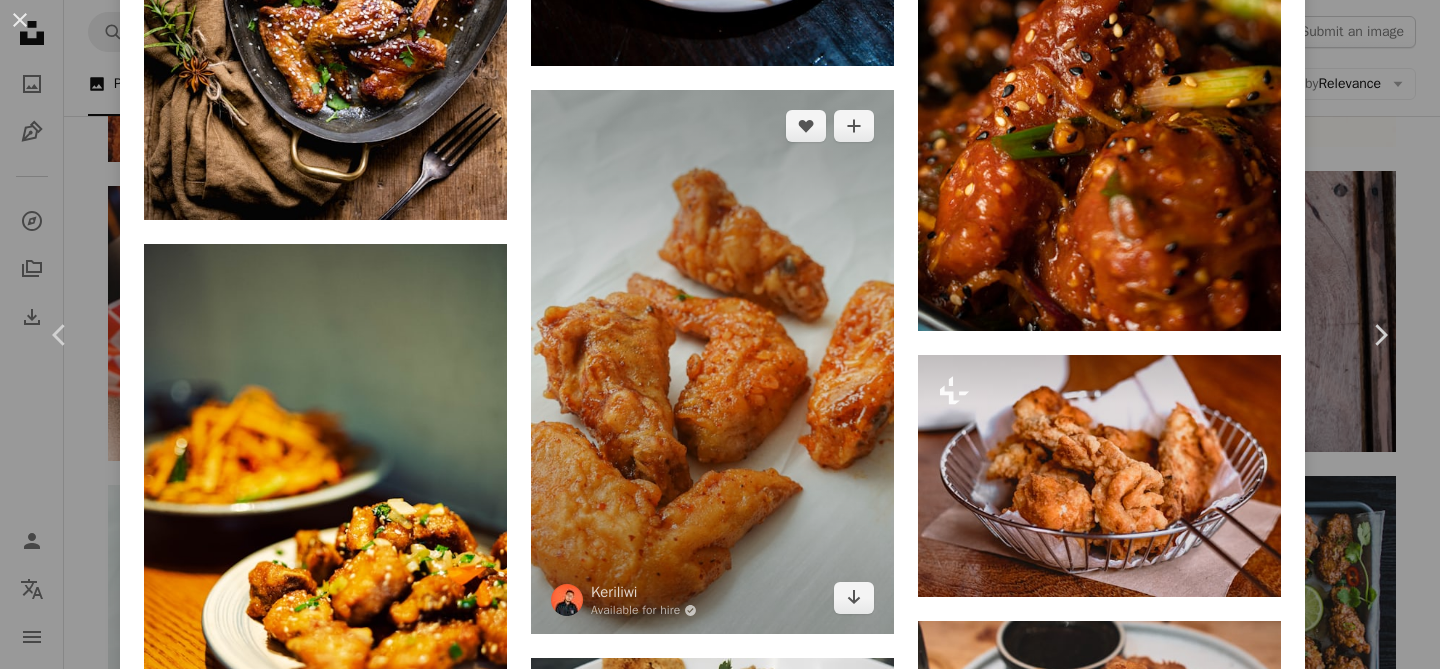click at bounding box center (712, 362) 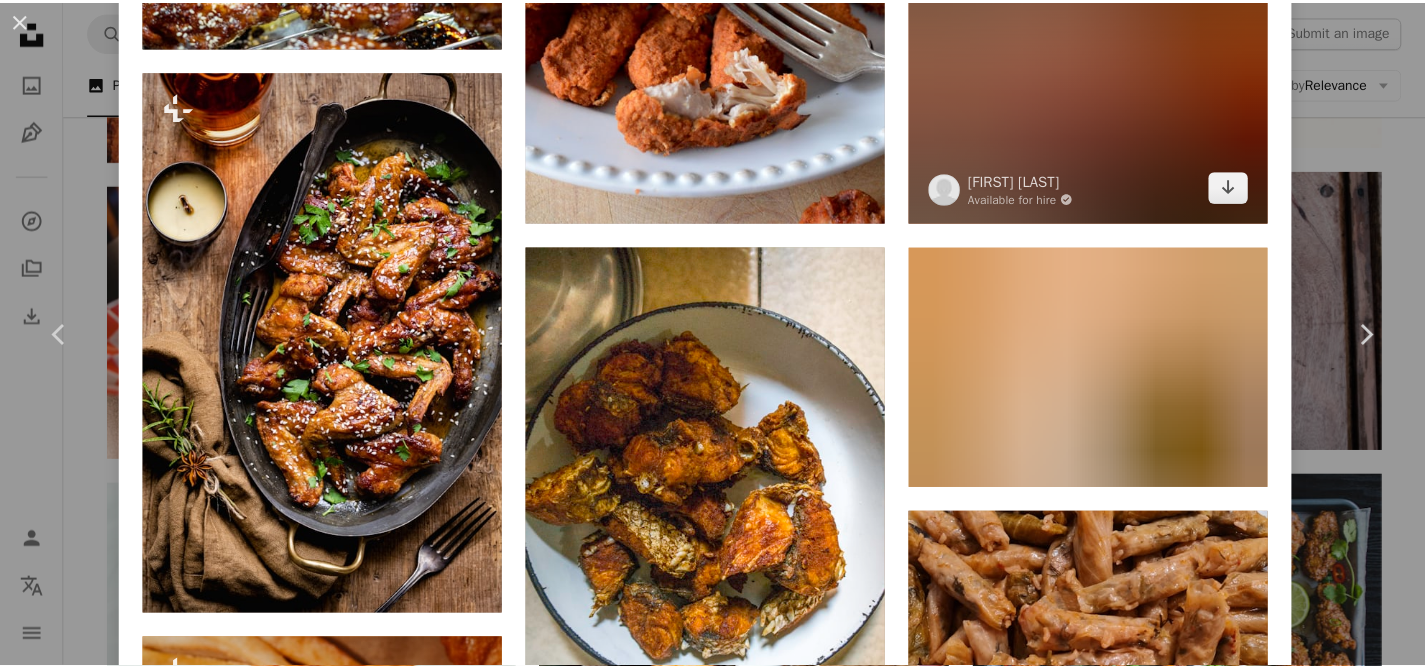scroll, scrollTop: 4978, scrollLeft: 0, axis: vertical 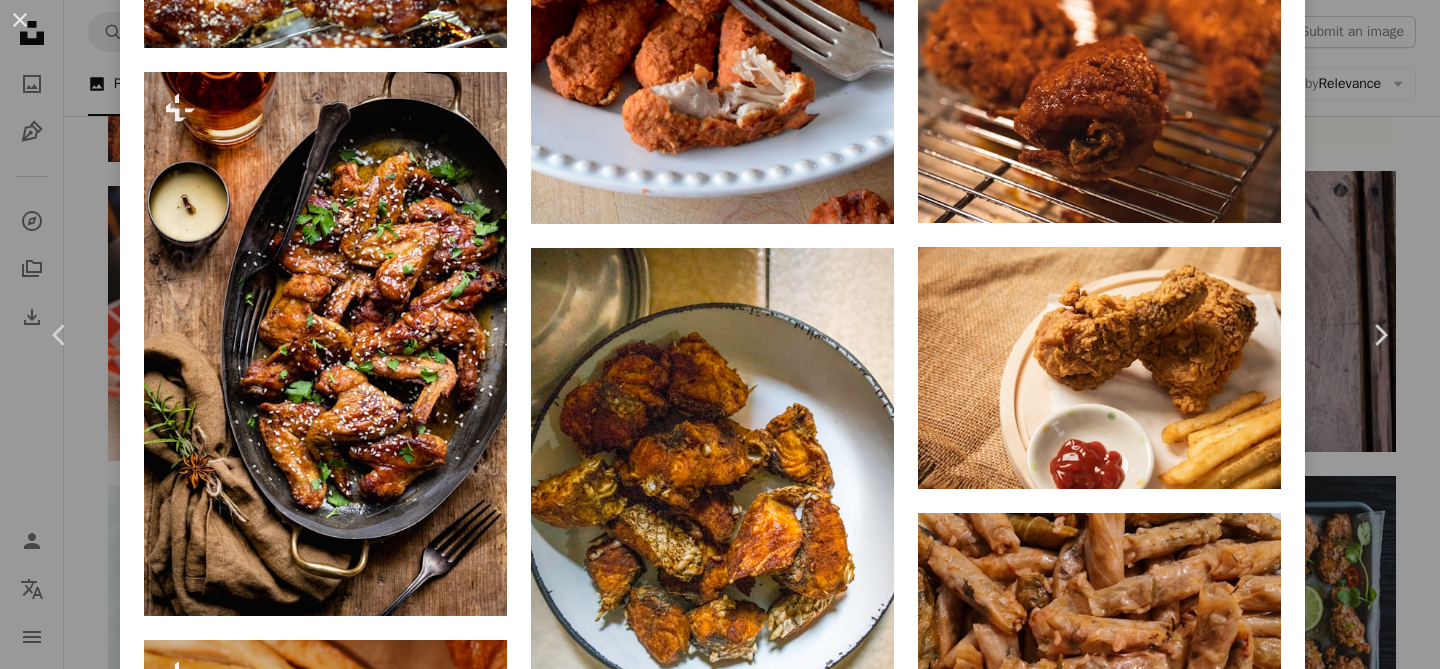 click on "An X shape Chevron left Chevron right Keriliwi Available for hire A checkmark inside of a circle A heart A plus sign Edit image   Plus sign for Unsplash+ Download free Chevron down Zoom in Views 1,635,014 Downloads 12,350 A forward-right arrow Share Info icon Info More Actions spicy chicken wings Calendar outlined Published on  [DATE] Camera SONY, DSC-RX100M7 Safety Free to use under the  Unsplash License fast food chicken wings chicken food chicken meat food animal bird bread brown fried chicken Public domain images Browse premium related images on iStock  |  Save 20% with code UNSPLASH20 View more on iStock  ↗ Related images A heart A plus sign Gennady Zakharin Arrow pointing down Plus sign for Unsplash+ A heart A plus sign JSB Co. For  Unsplash+ A lock   Purchase A heart A plus sign Corey Watson Available for hire A checkmark inside of a circle Arrow pointing down Plus sign for Unsplash+ A heart A plus sign JSB Co. For  Unsplash+ A lock   Purchase A heart A plus sign Max Griss Available for hire" at bounding box center [720, 334] 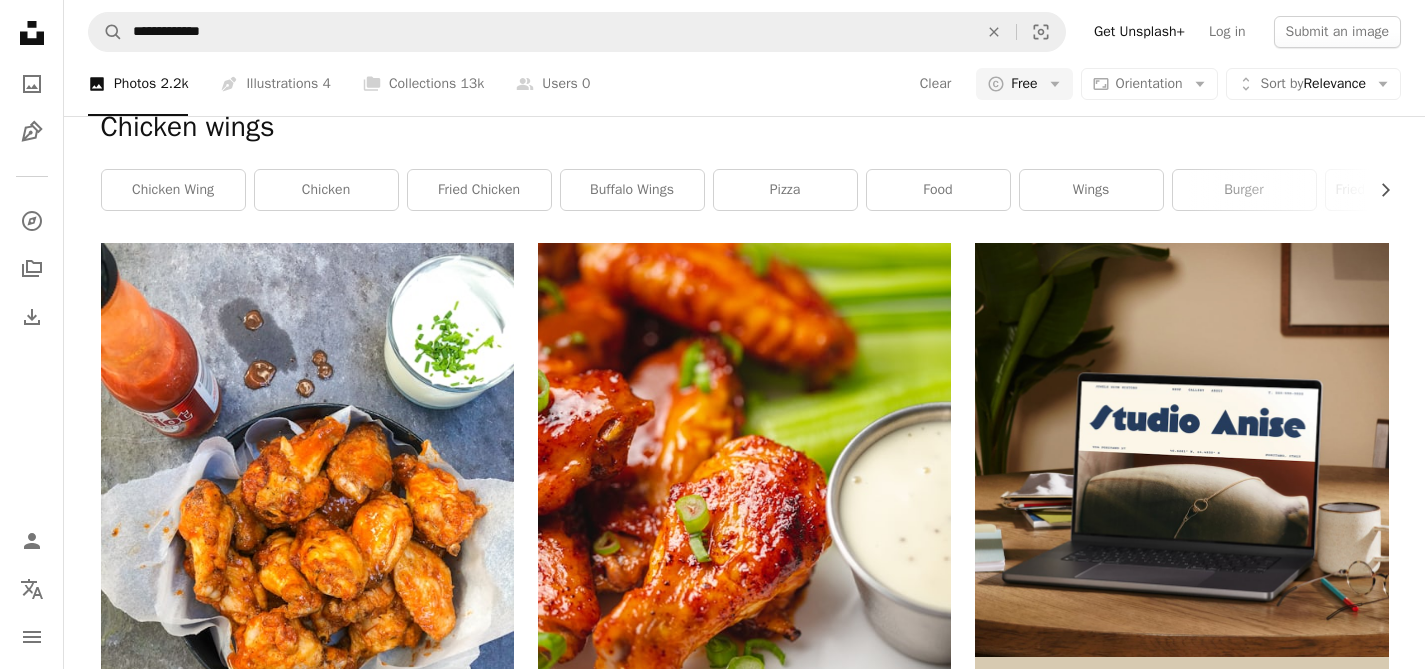 scroll, scrollTop: 0, scrollLeft: 0, axis: both 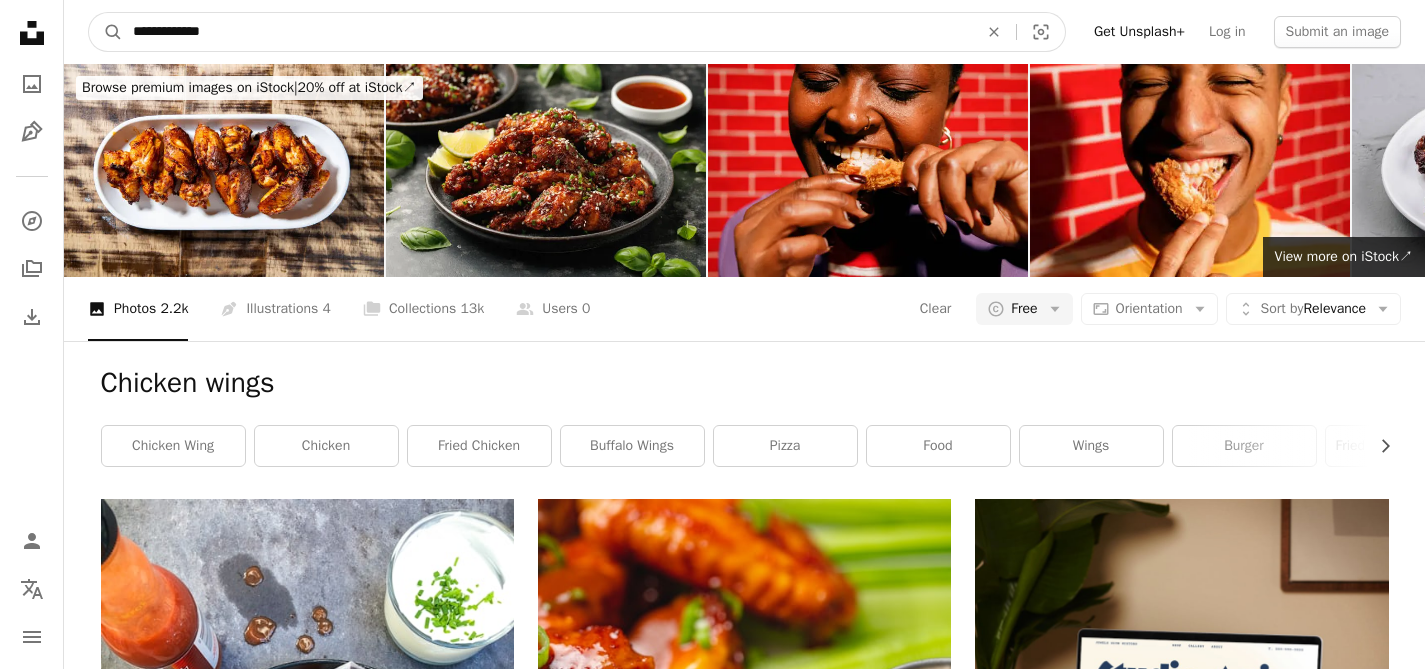 drag, startPoint x: 297, startPoint y: 25, endPoint x: 0, endPoint y: 30, distance: 297.04208 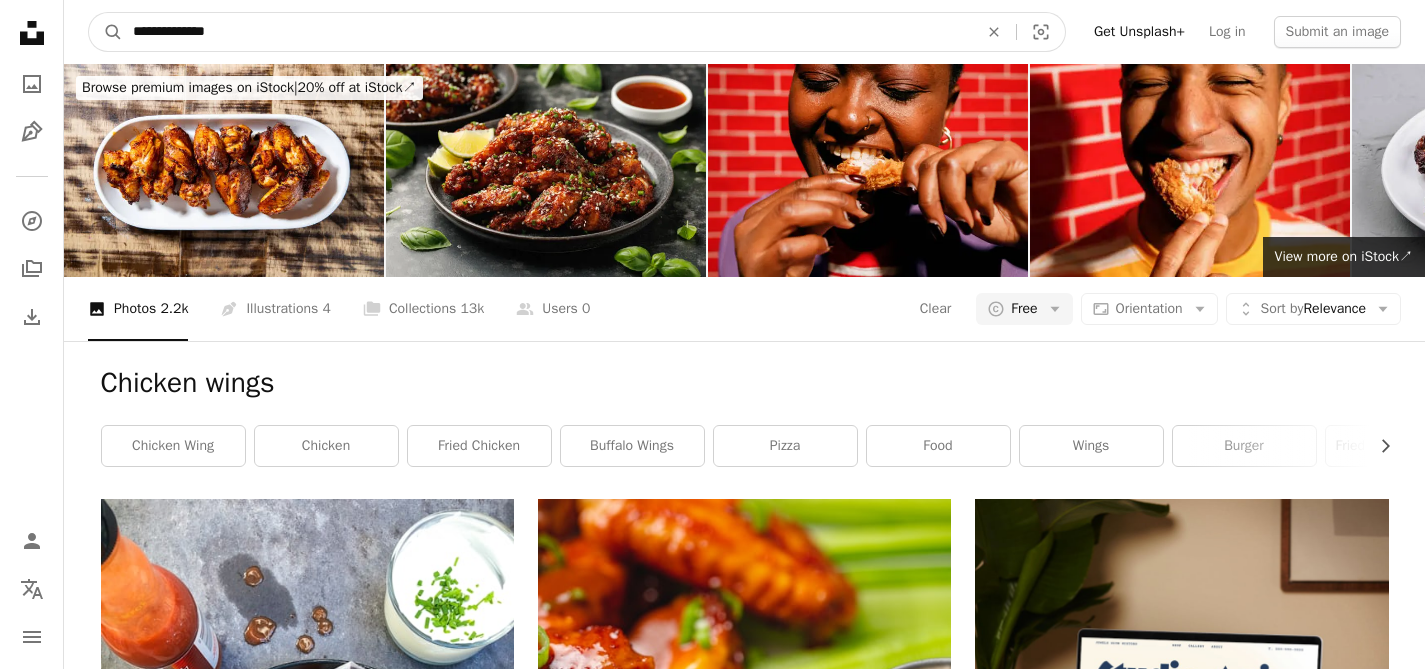 click on "A magnifying glass" at bounding box center (106, 32) 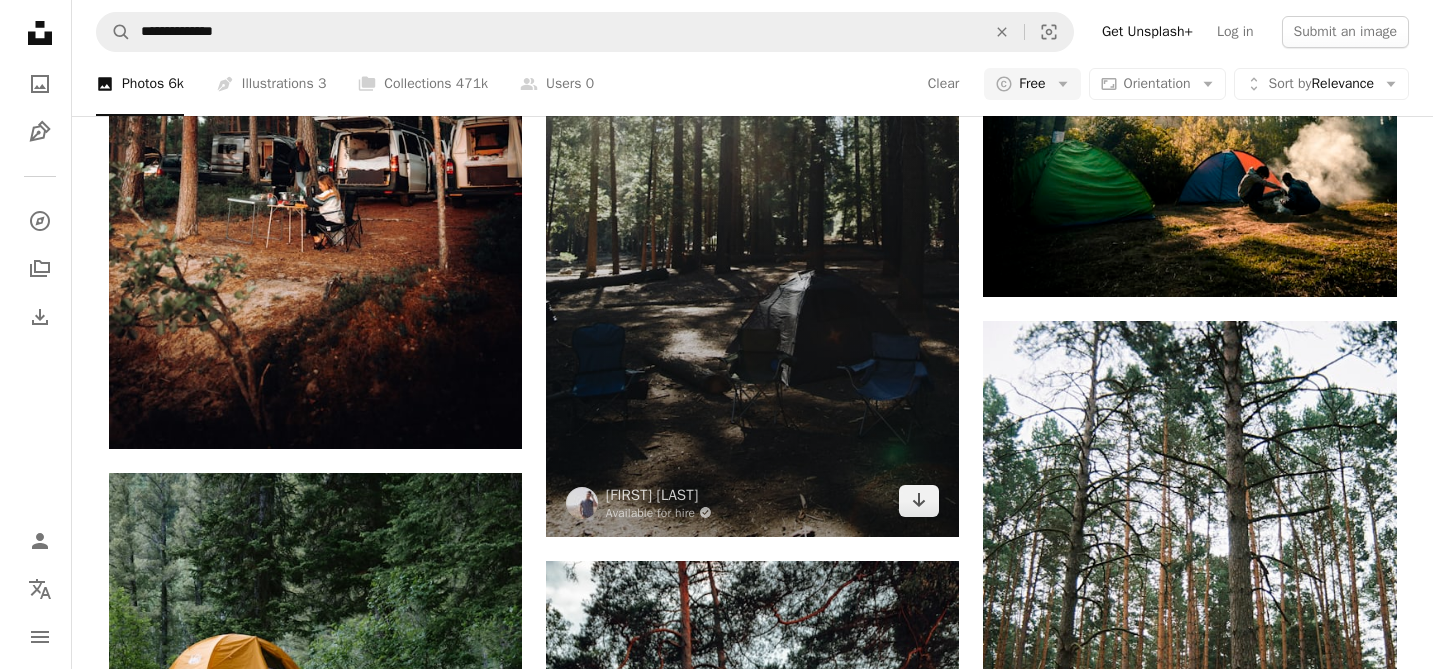 scroll, scrollTop: 1271, scrollLeft: 0, axis: vertical 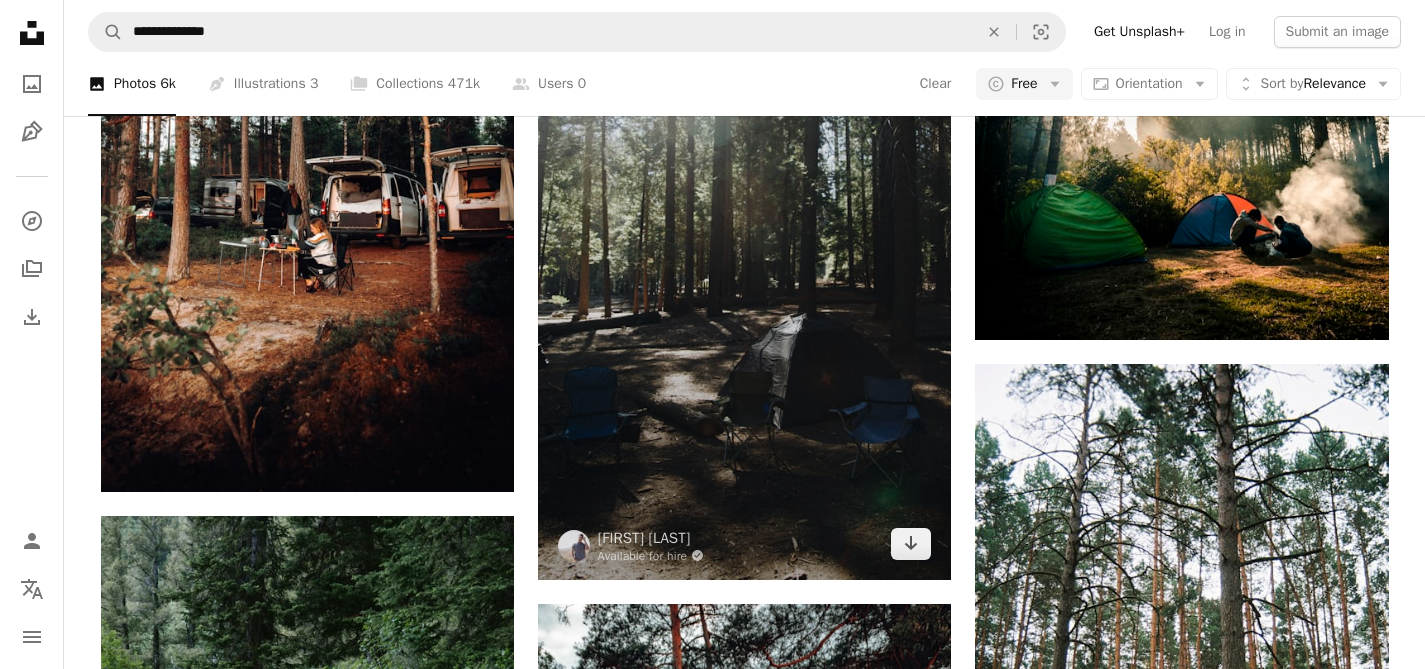 click at bounding box center [744, 212] 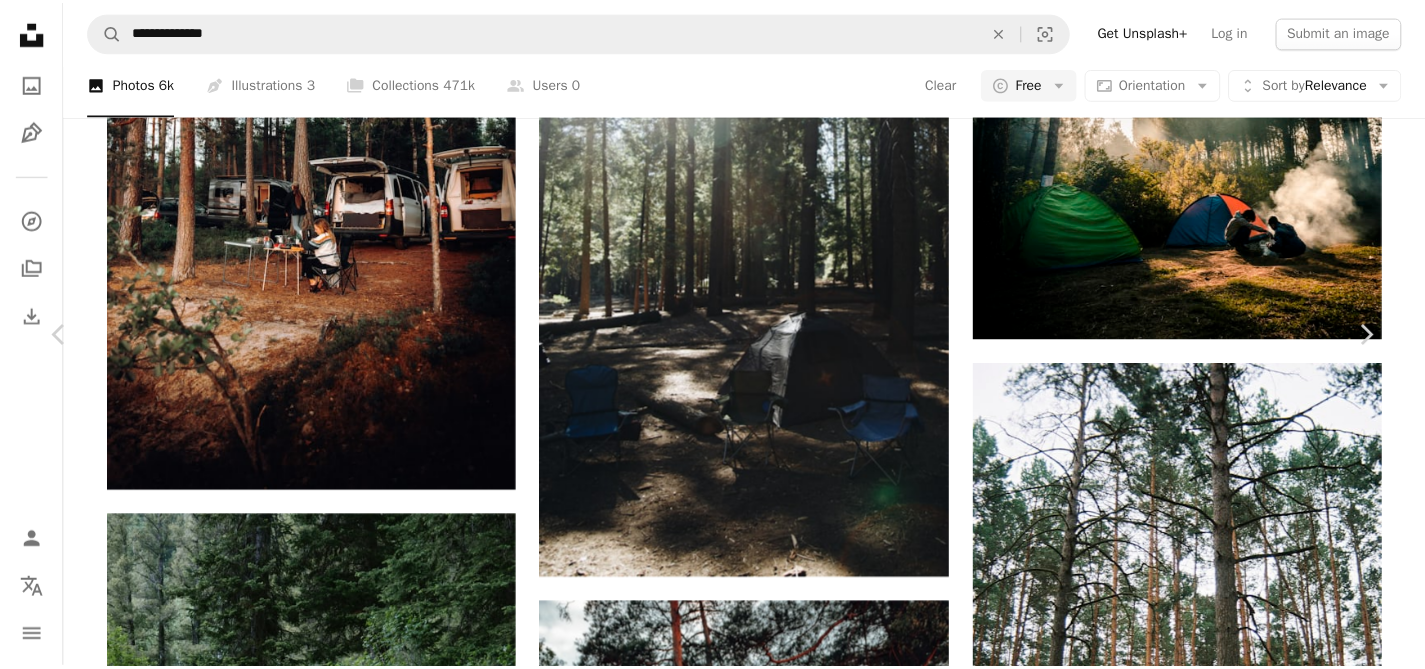 scroll, scrollTop: 3161, scrollLeft: 0, axis: vertical 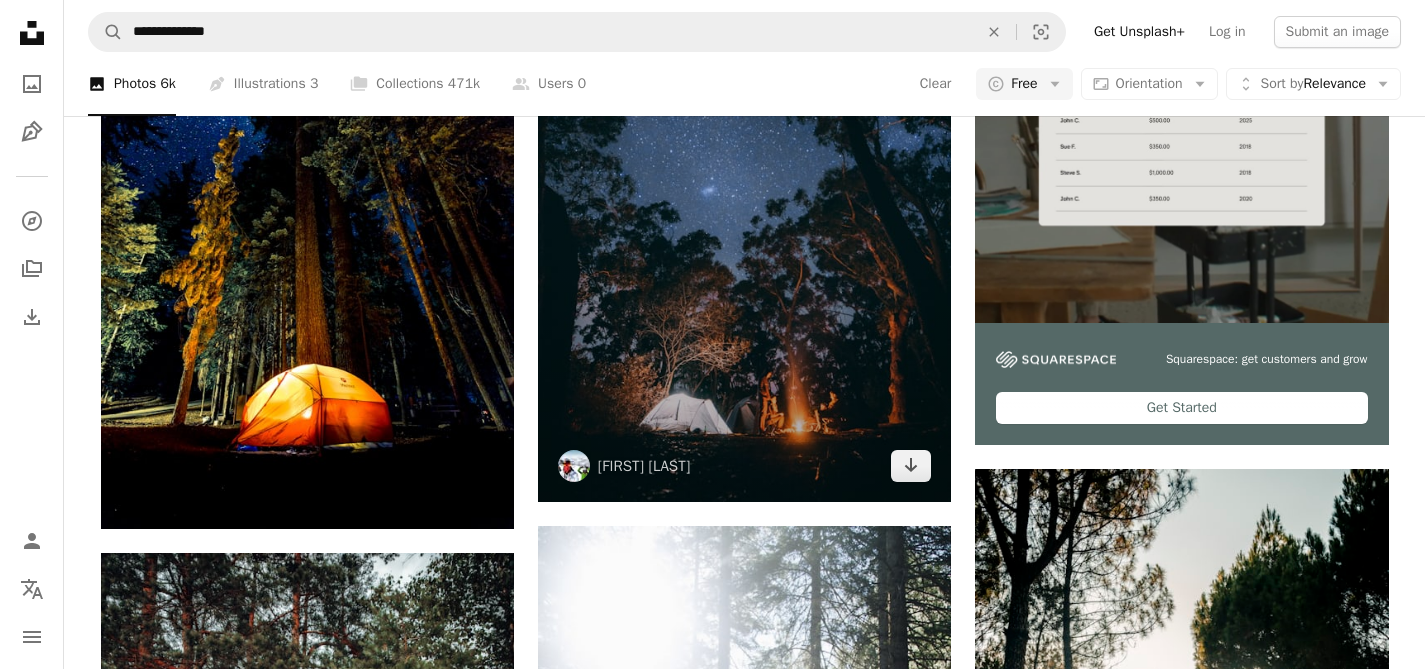 click at bounding box center (744, 205) 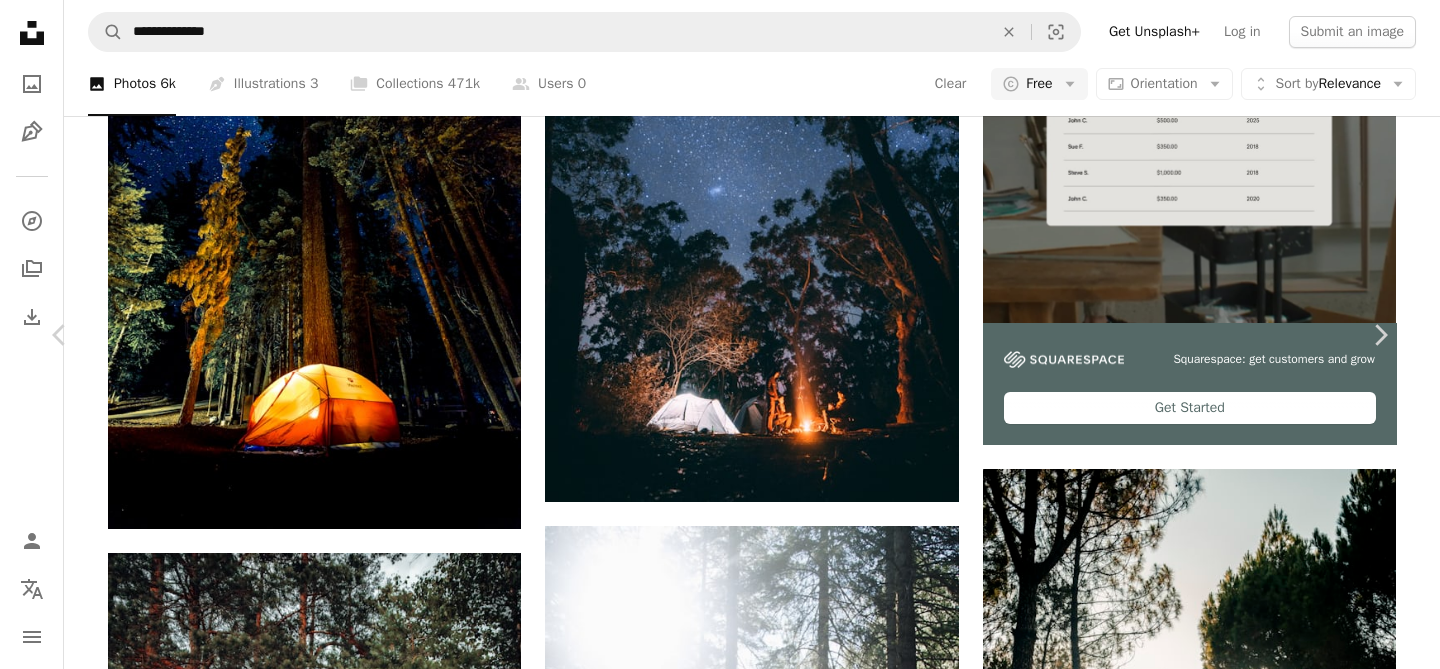 click at bounding box center (712, 5486) 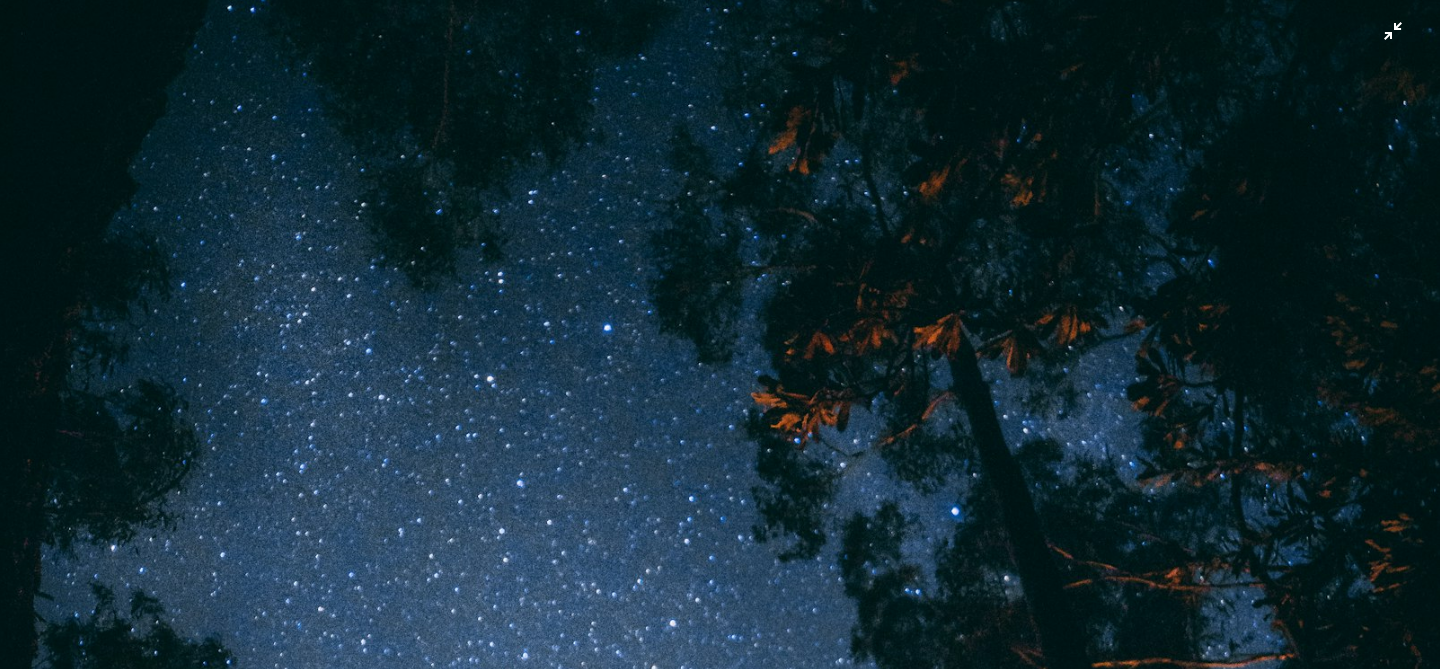 scroll, scrollTop: 0, scrollLeft: 0, axis: both 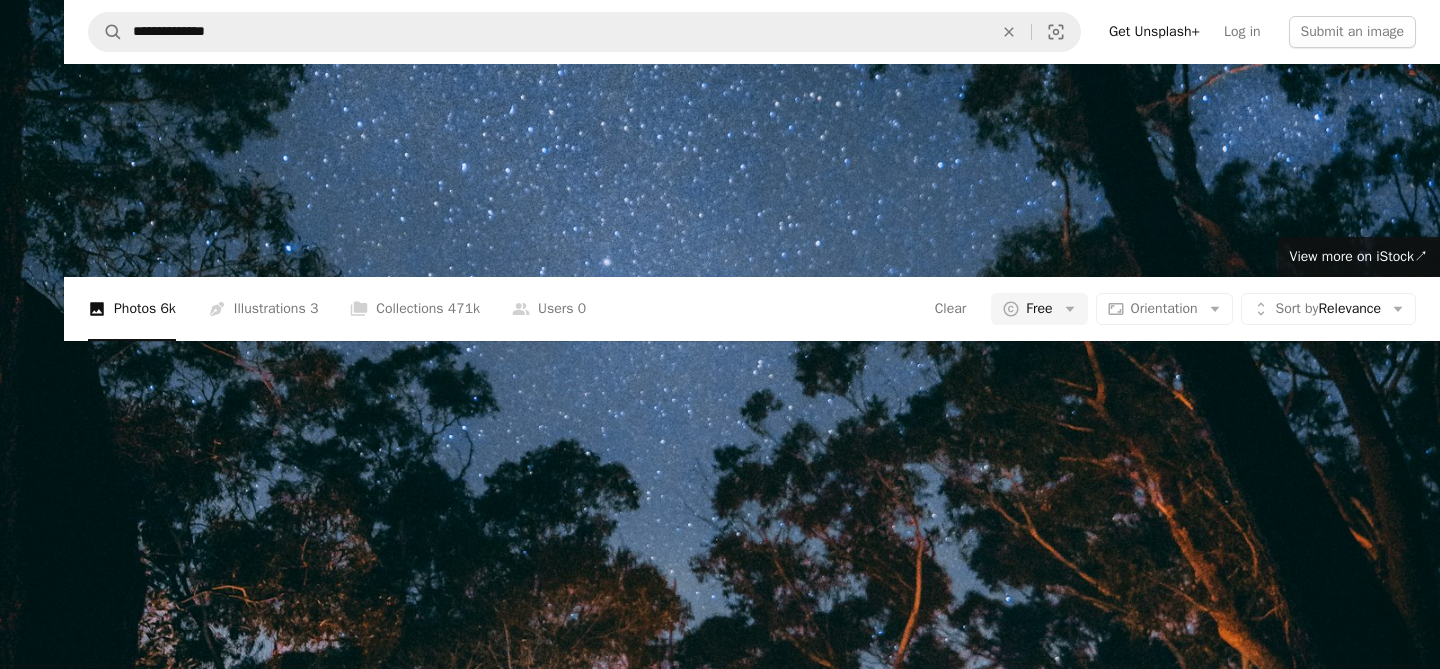 click at bounding box center (720, 355) 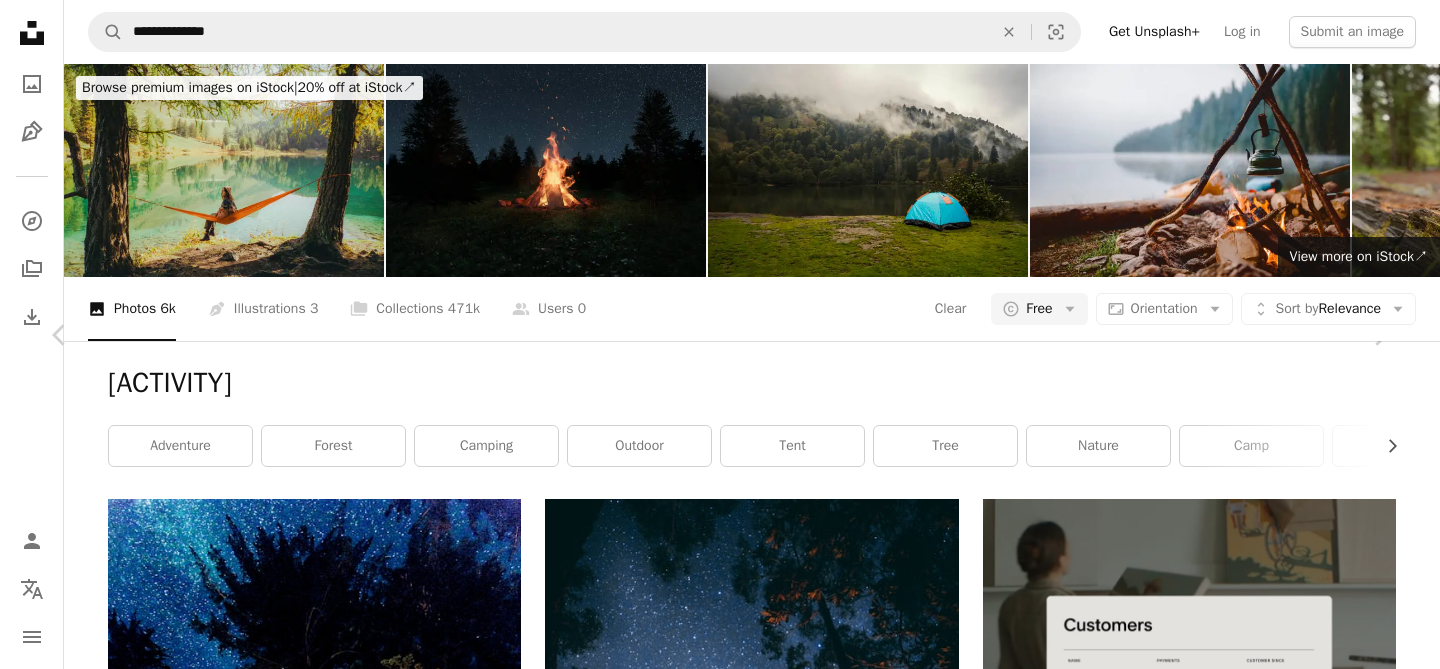 click at bounding box center [712, 6076] 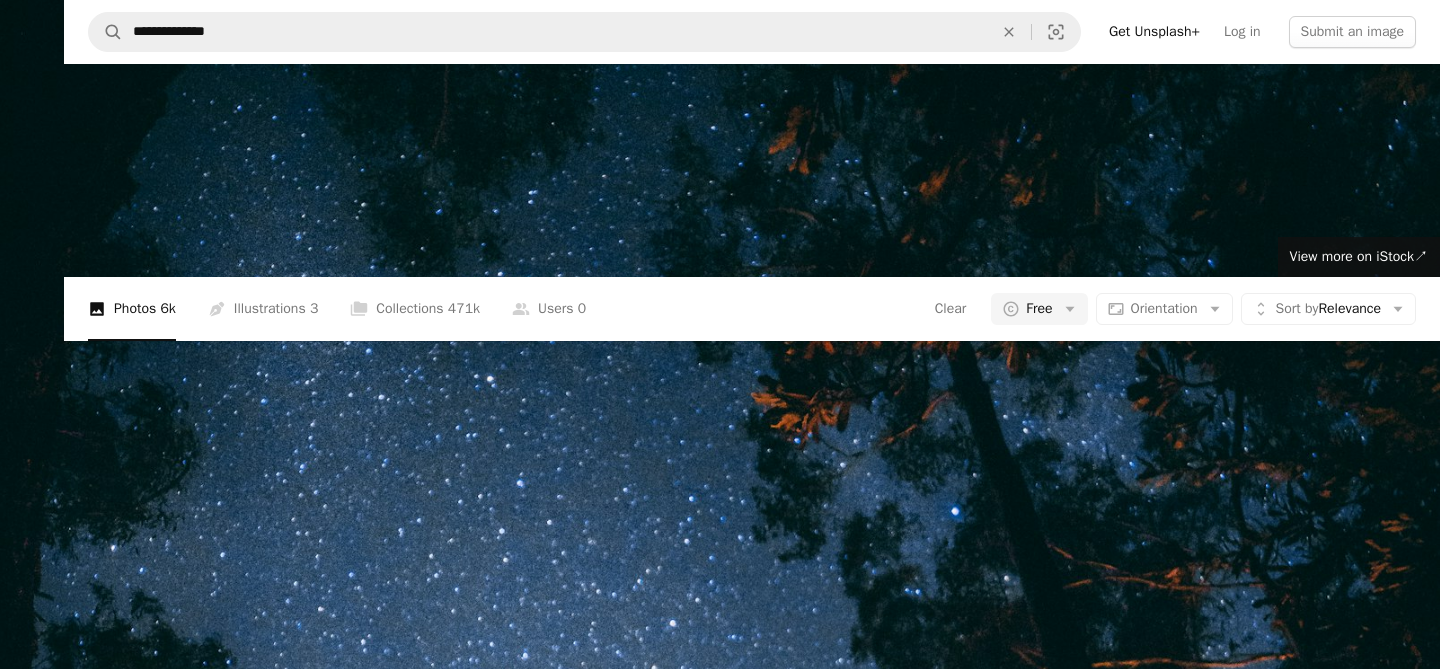 scroll, scrollTop: 678, scrollLeft: 0, axis: vertical 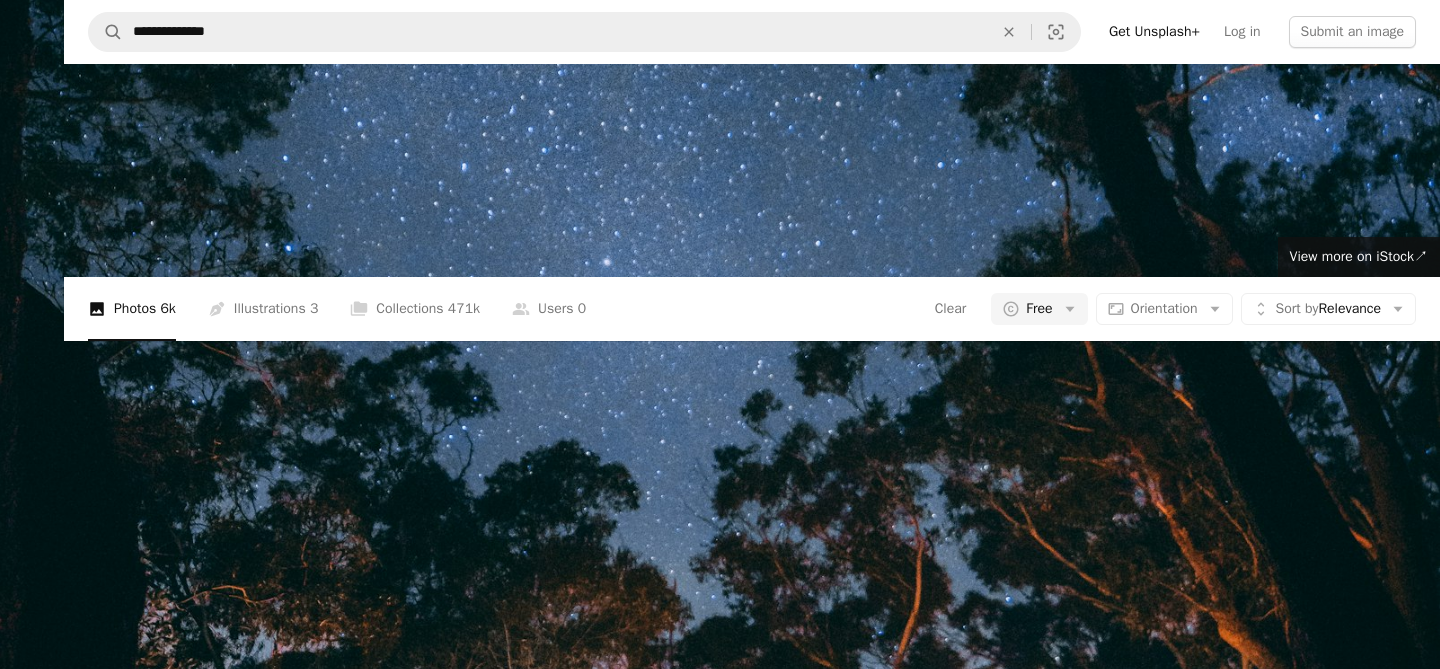 click at bounding box center [720, 355] 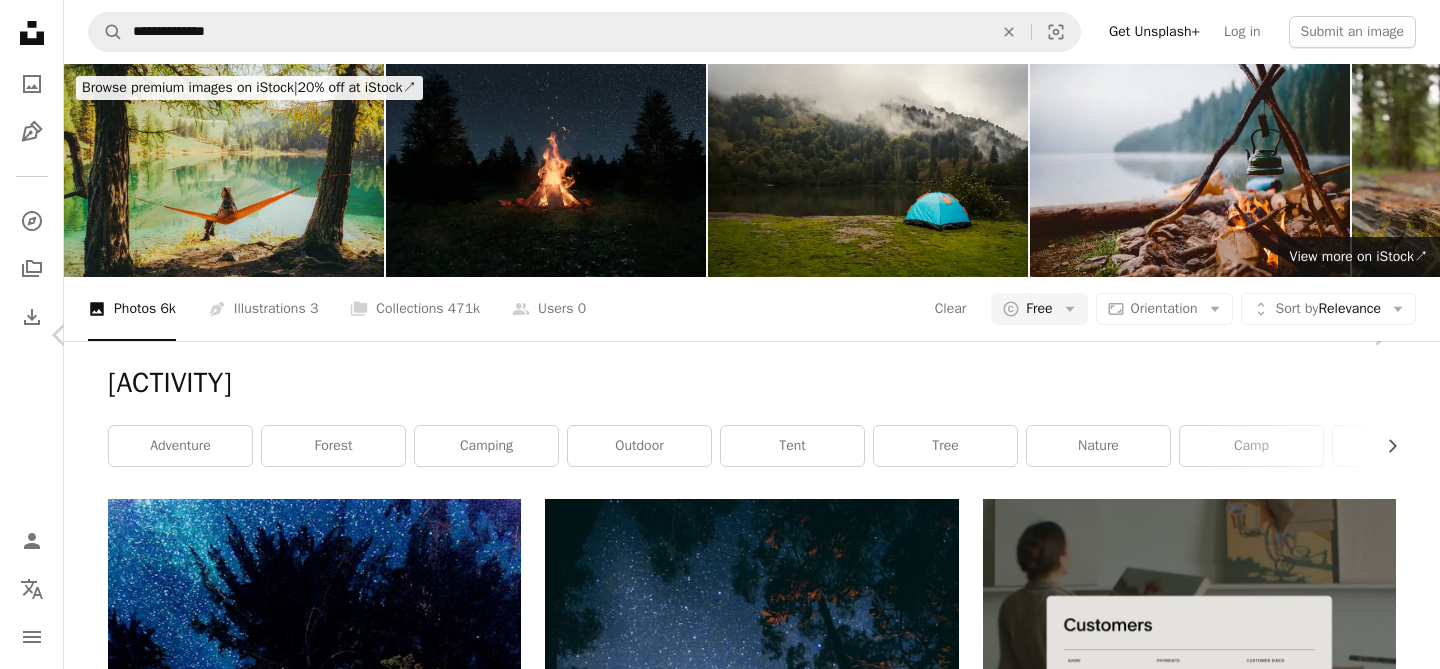 click on "Download free" at bounding box center (1191, 5745) 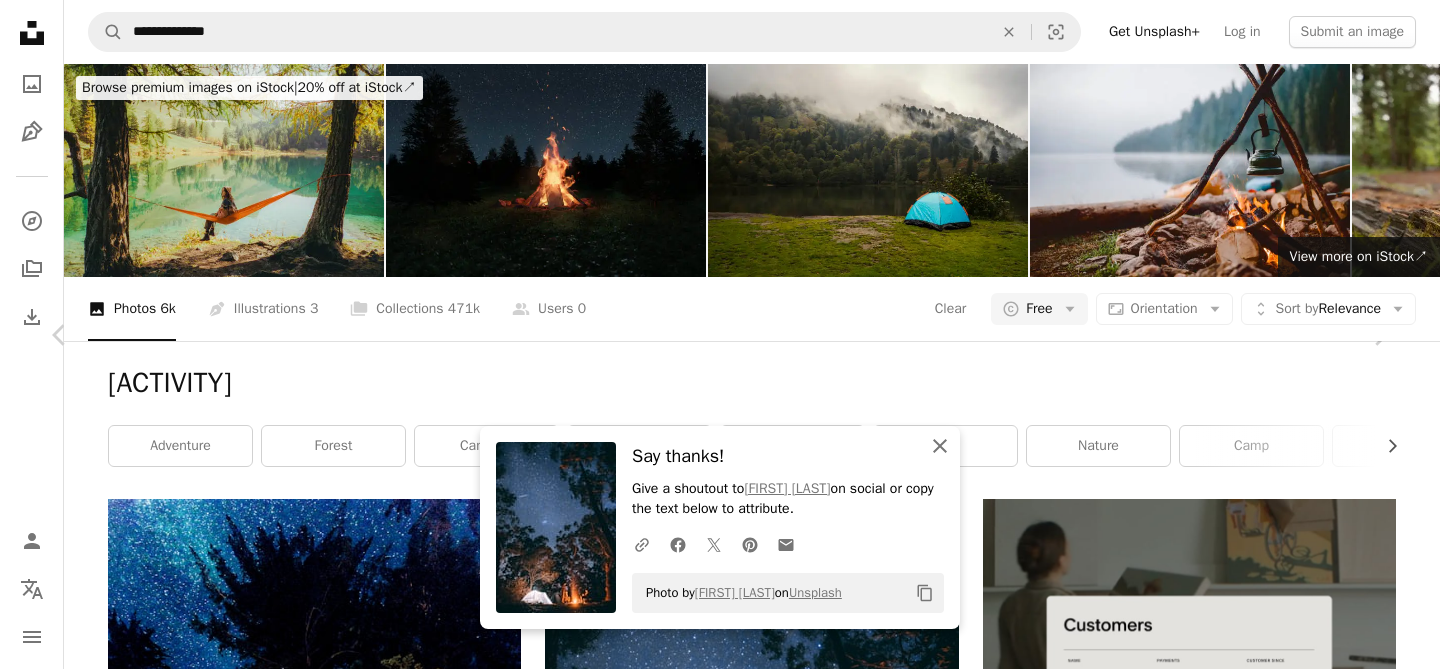 click on "An X shape" 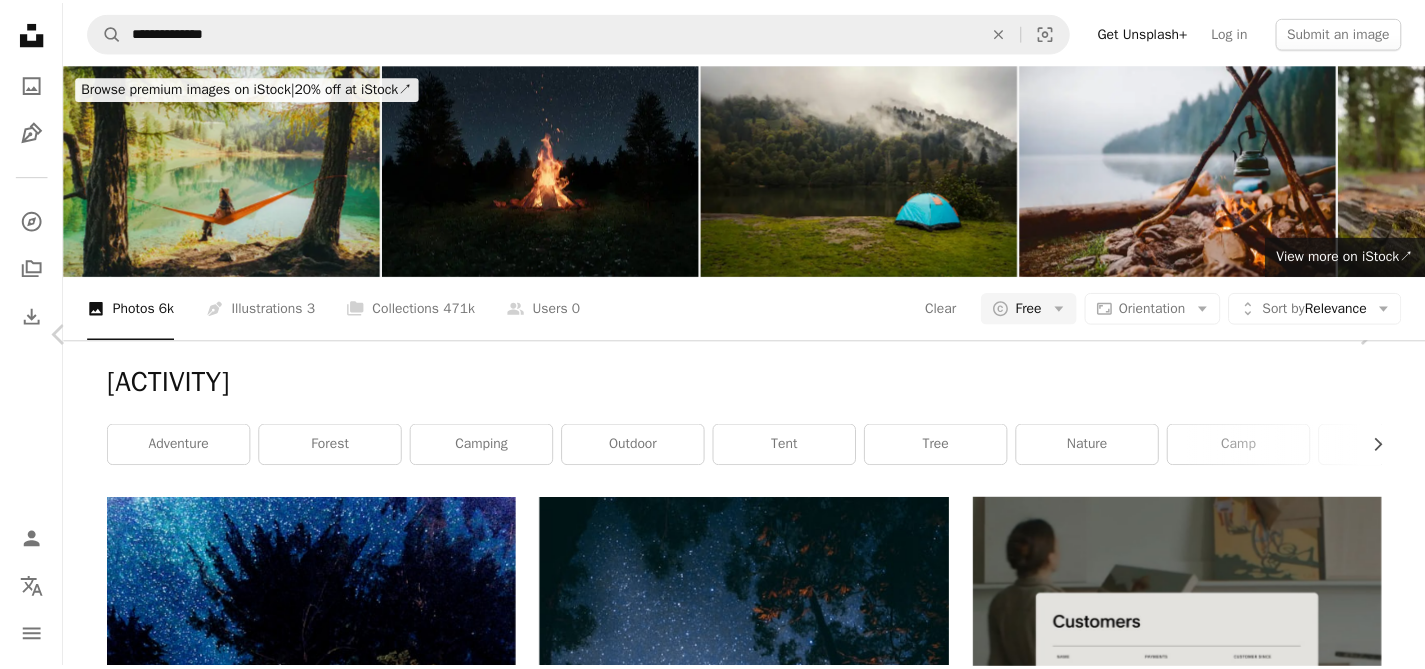 scroll, scrollTop: 2237, scrollLeft: 0, axis: vertical 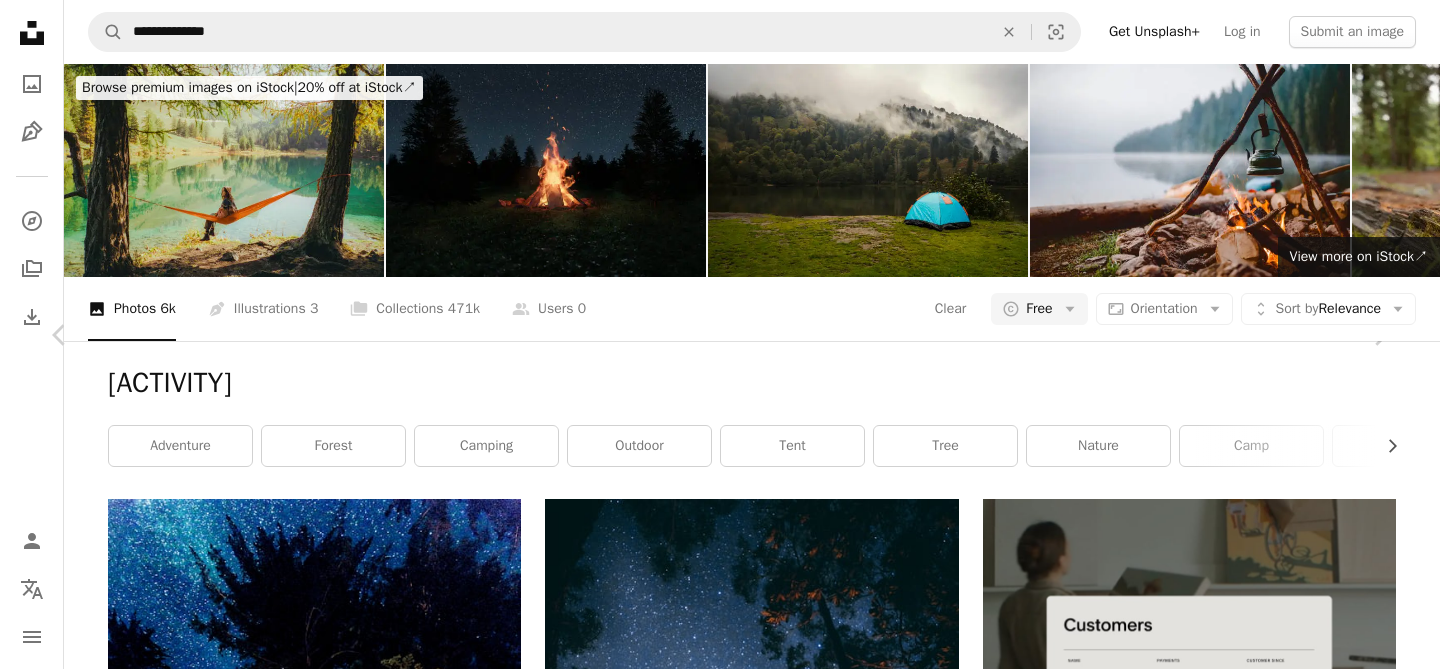click on "An X shape Chevron left Chevron right [FIRST] [LAST] [USERNAME] A heart A plus sign Edit image   Plus sign for Unsplash+ Download free Chevron down Zoom in Views 20,665,892 Downloads 204,050 Featured in Photos ,  Nature A forward-right arrow Share Info icon Info More Actions It was a cold winter’s night in [COUNTRY]’s [REGION] region of [STATE] and we were told there was a meteor shower for the ages inbound. Set this shot up and while i’m not convinced the meteor shower was real, was more than happy to settle for a shooting star and a dwarf galaxy. Read more A map marker [CAMPGROUND_NAME], [CITY], [COUNTRY] Calendar outlined Published on  September 8, 2017 Safety Free to use under the  Unsplash License night light stars trees friends camping star adventure planets campfire warm camp shooting star astrophotography glow bush astro tents nighttime wallpaper HD Wallpapers Browse premium related images on iStock  |  Save 20% with code UNSPLASH20 View more on iStock  ↗ For" at bounding box center (720, 6032) 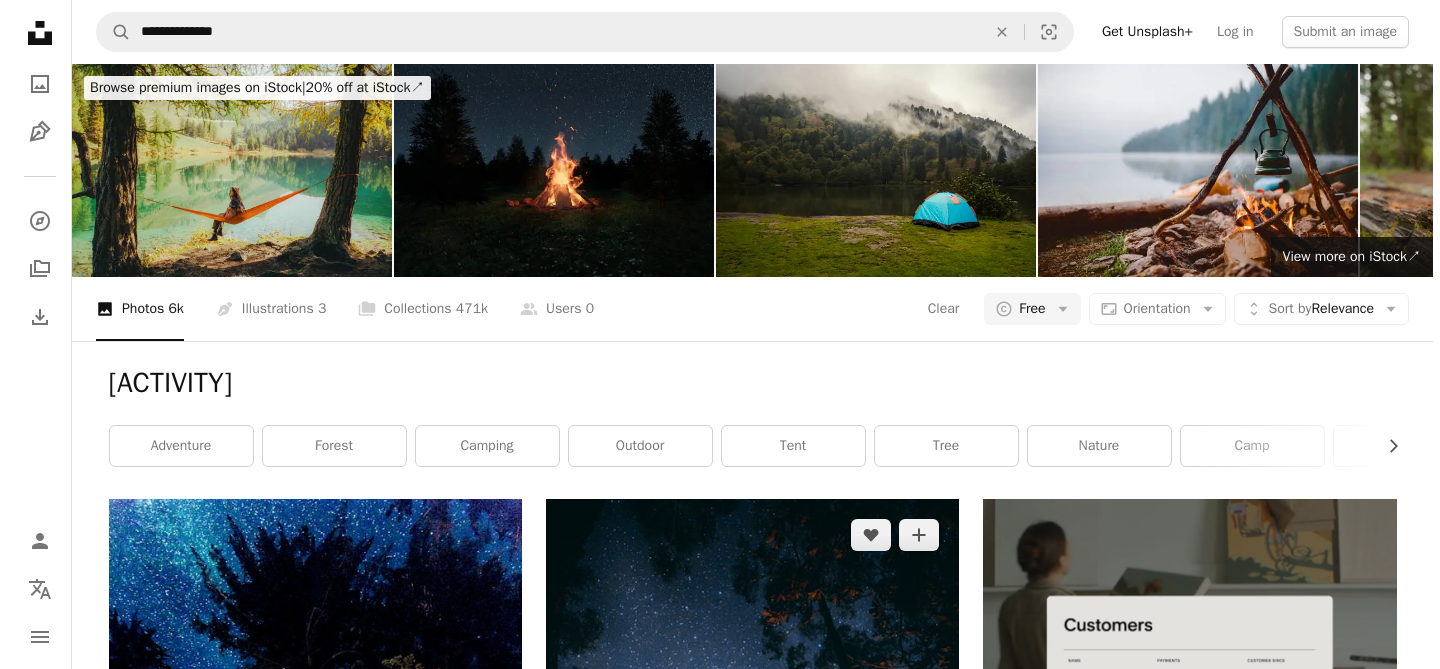 scroll, scrollTop: 1226, scrollLeft: 0, axis: vertical 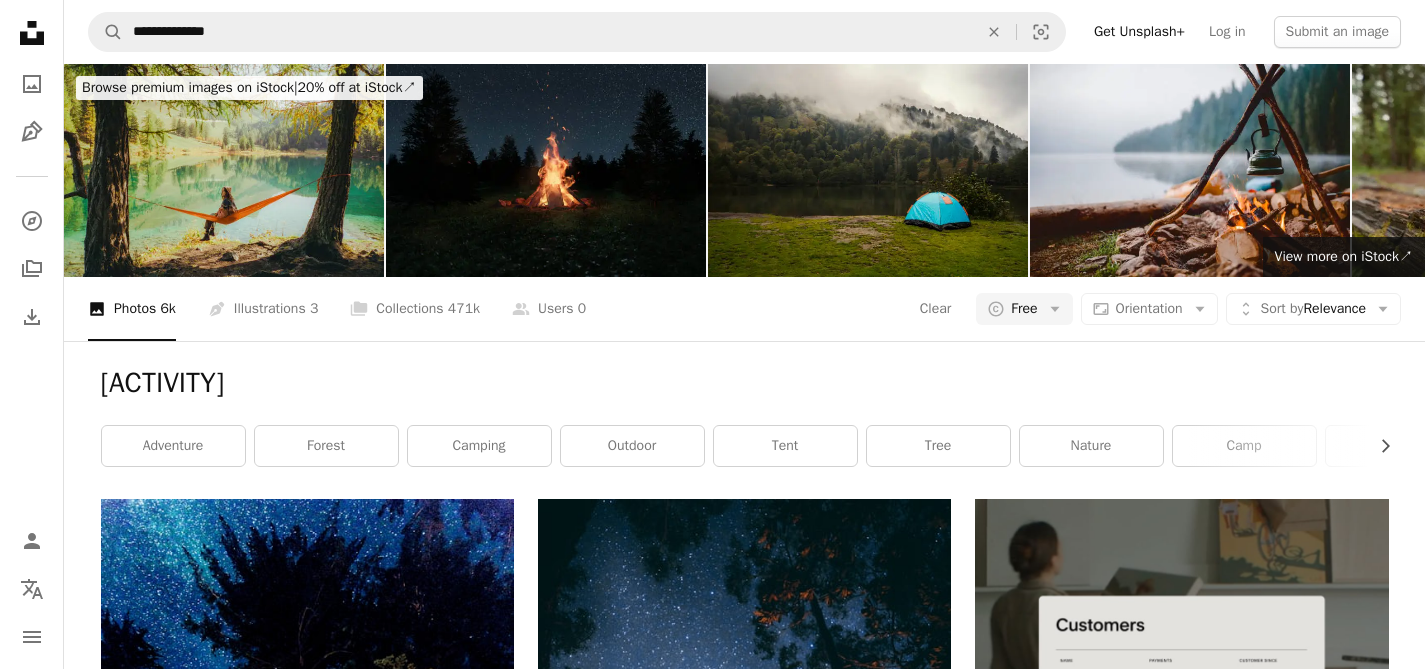 click at bounding box center (1181, 1334) 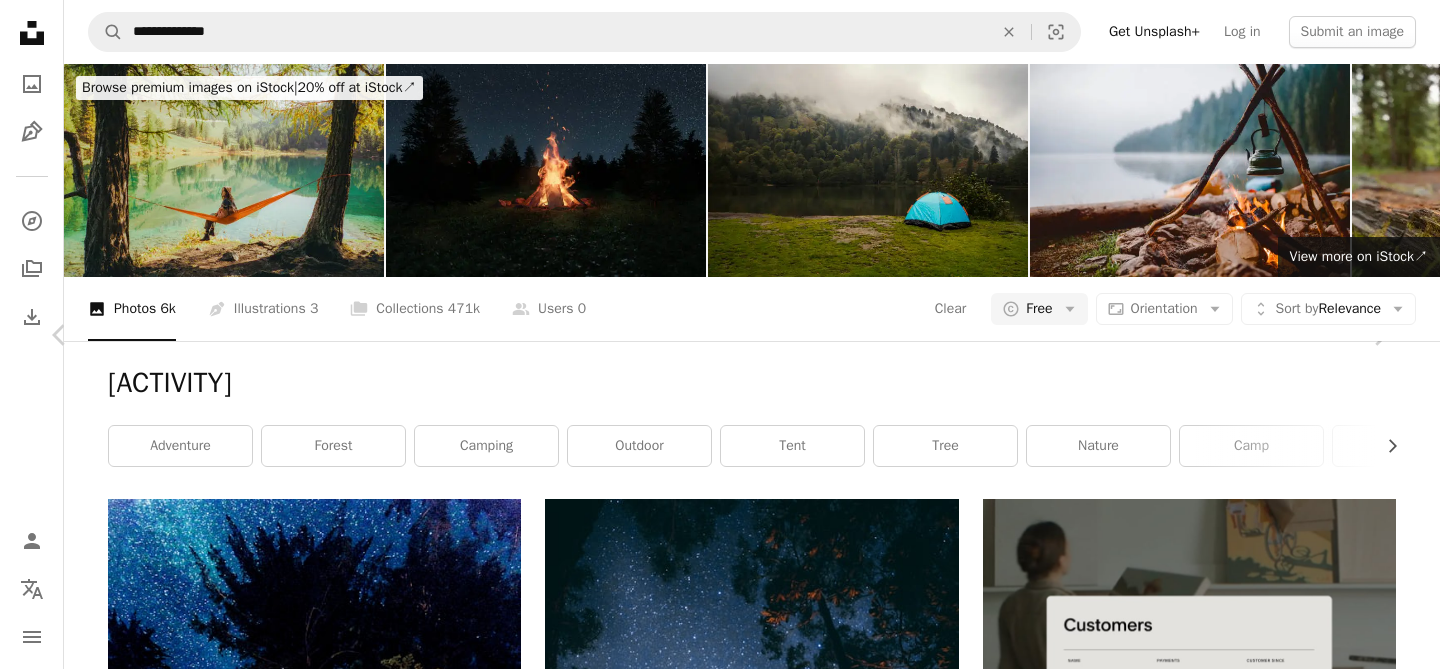 click at bounding box center [712, 6076] 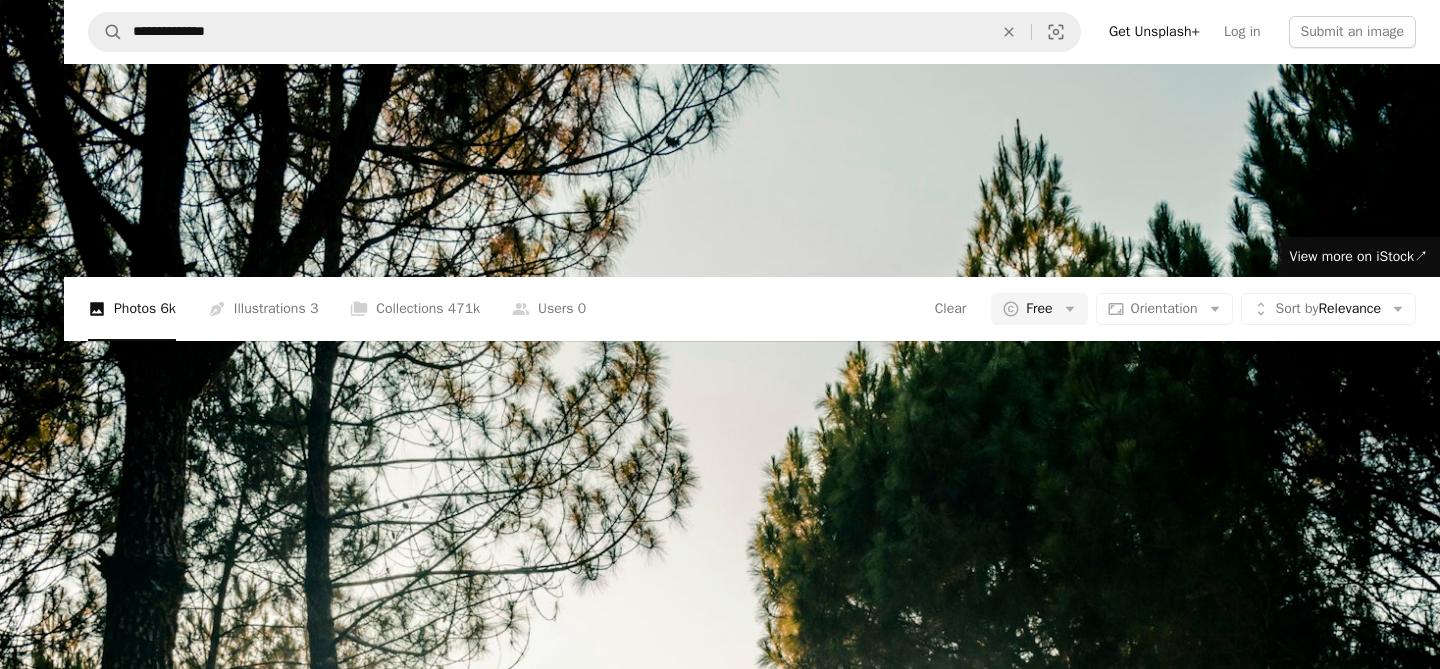 scroll, scrollTop: 607, scrollLeft: 0, axis: vertical 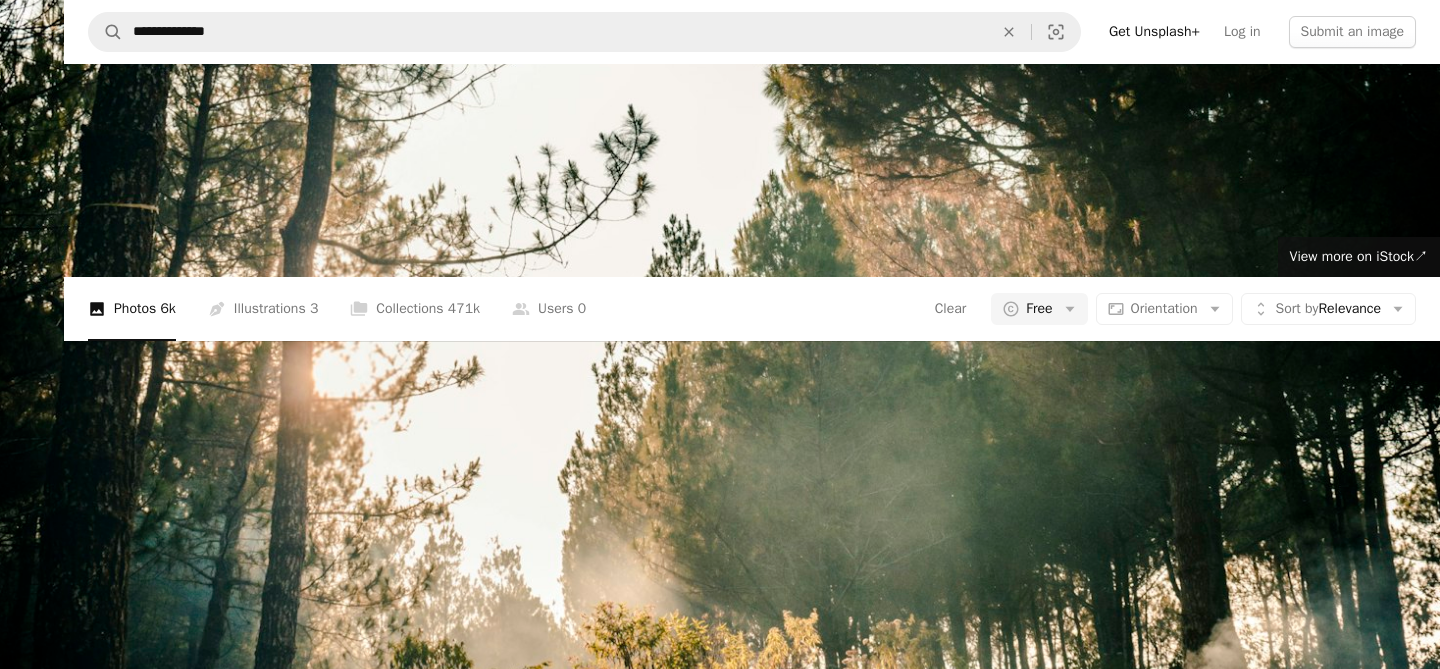 click at bounding box center (720, 353) 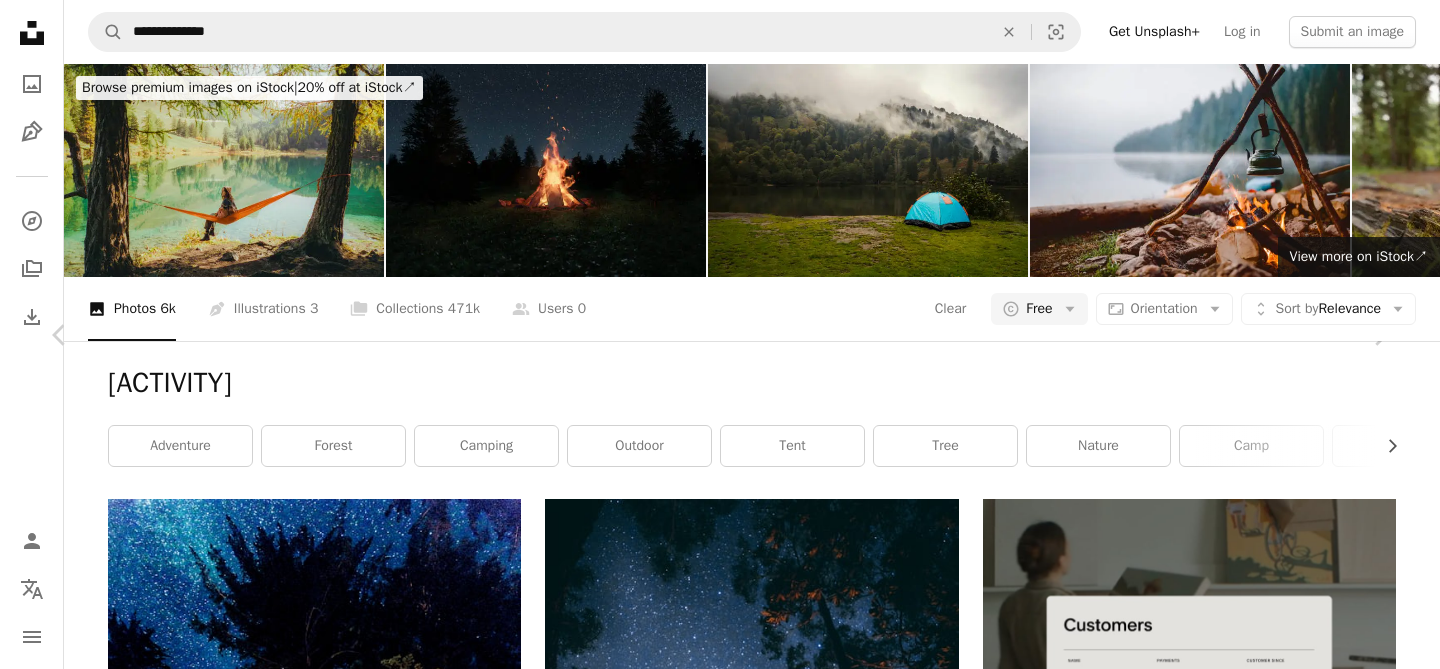 scroll, scrollTop: 2627, scrollLeft: 0, axis: vertical 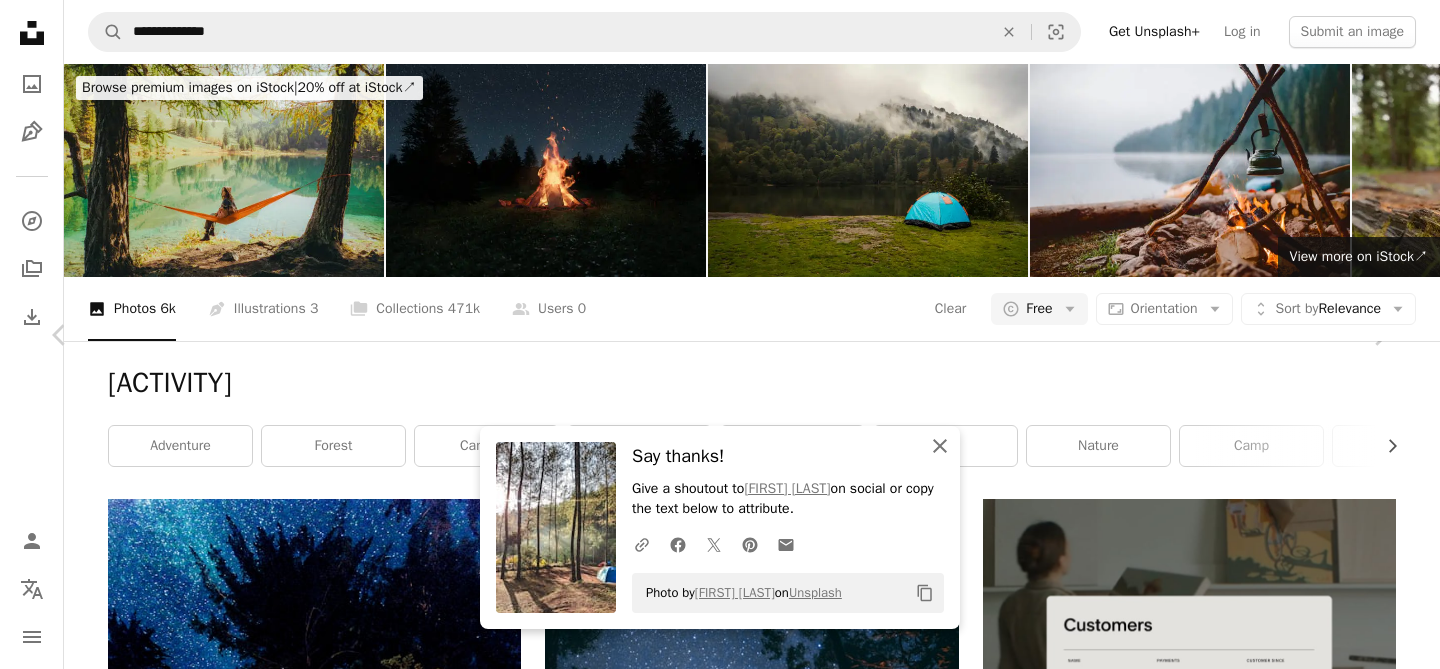 click 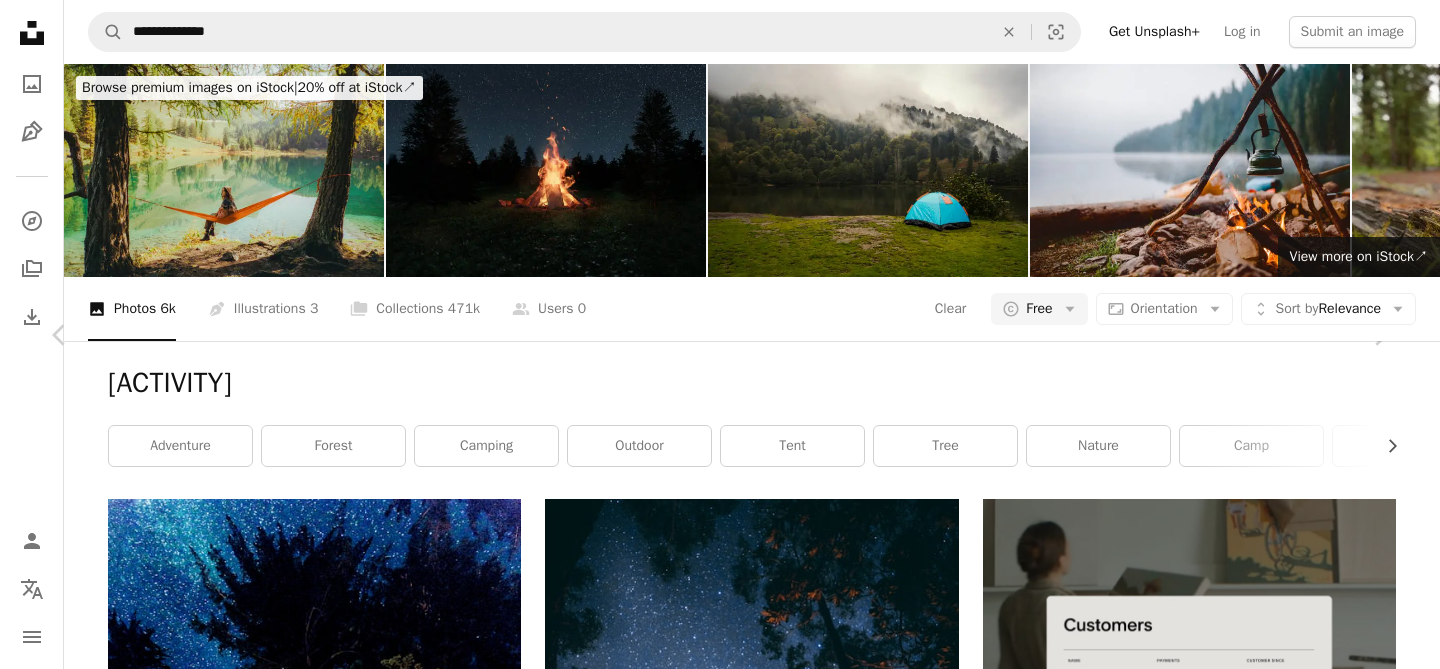 scroll, scrollTop: 2595, scrollLeft: 0, axis: vertical 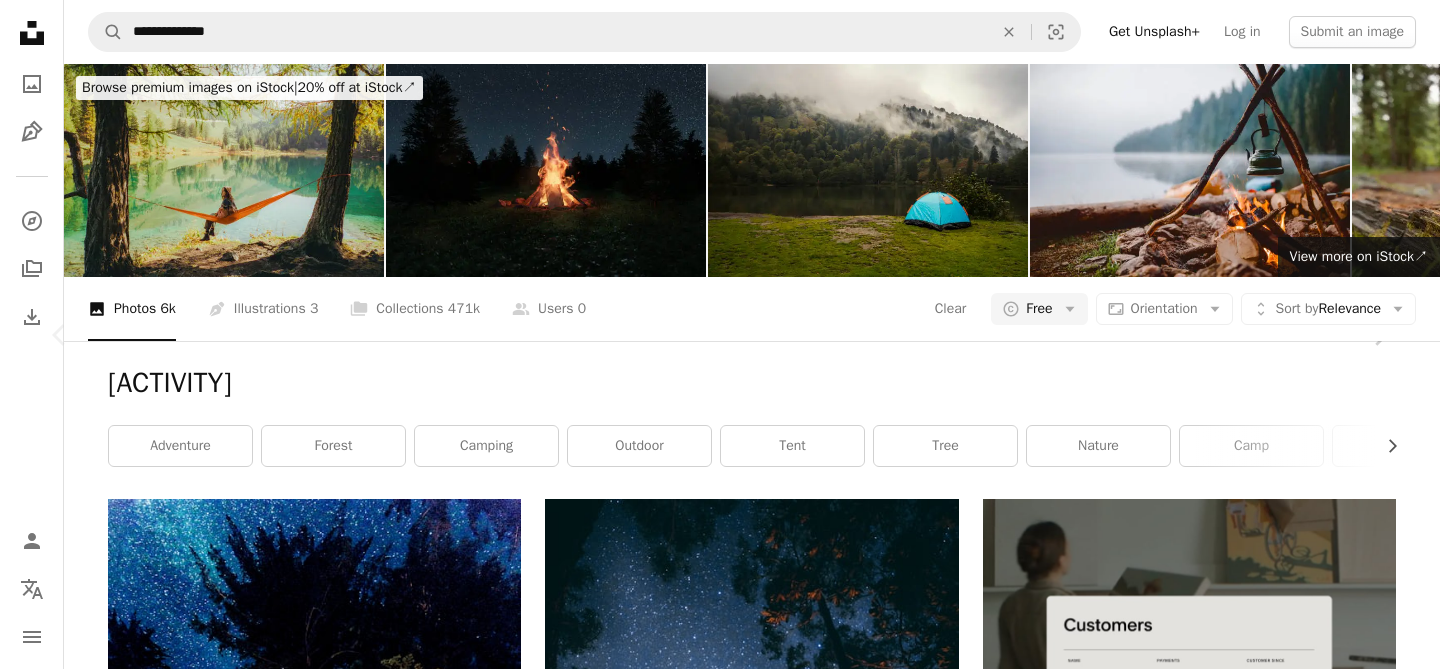 click on "Download free" at bounding box center (1191, 5745) 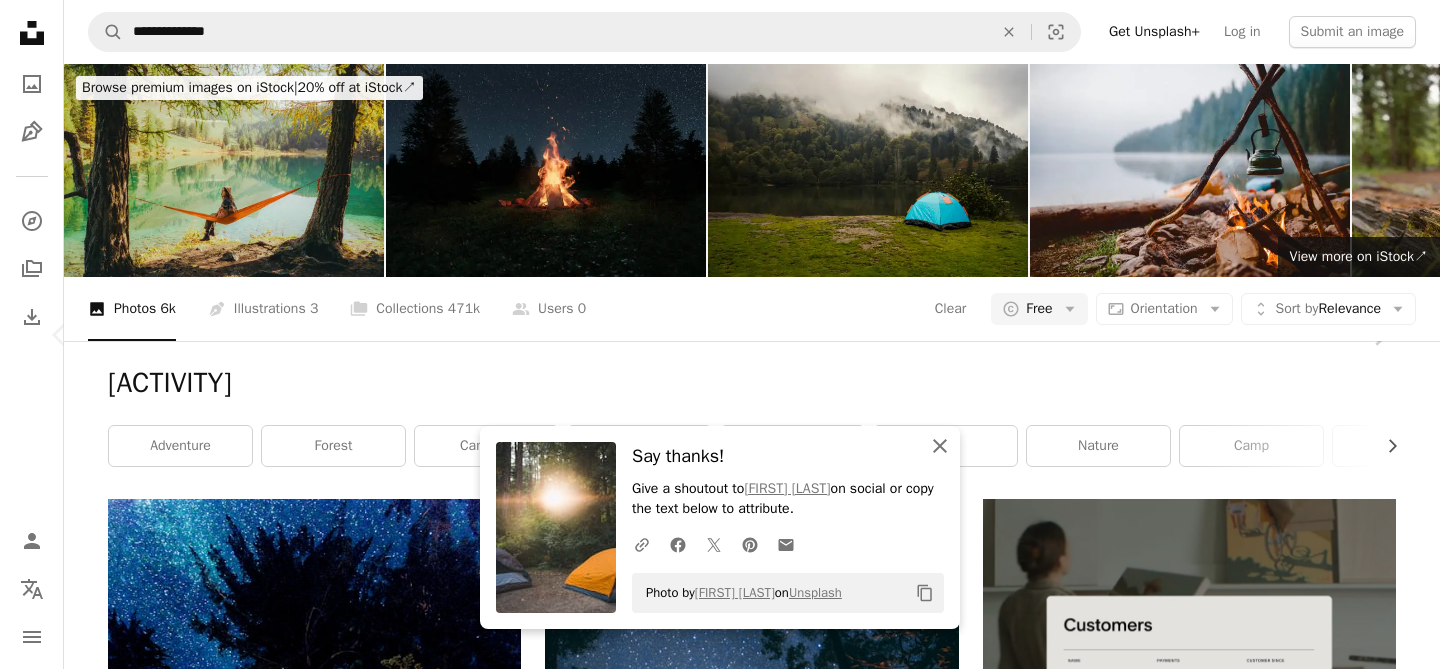 click on "An X shape" 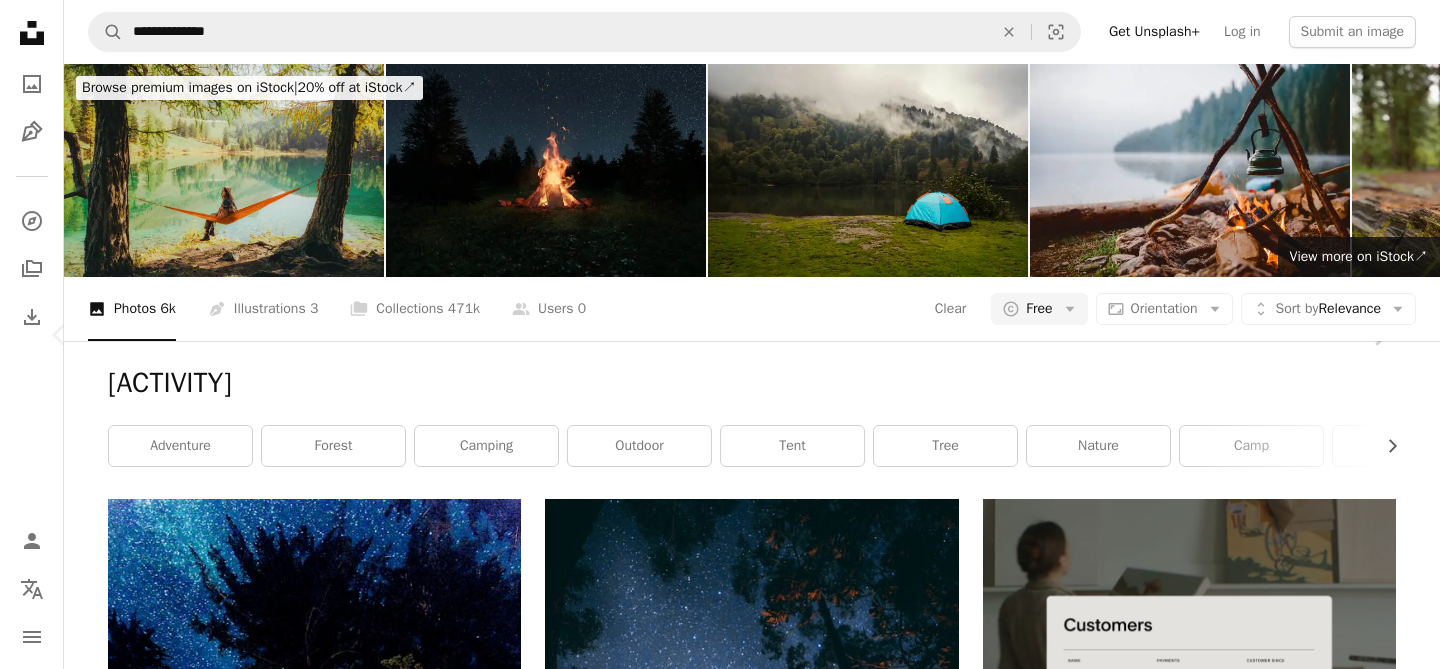 scroll, scrollTop: 1931, scrollLeft: 0, axis: vertical 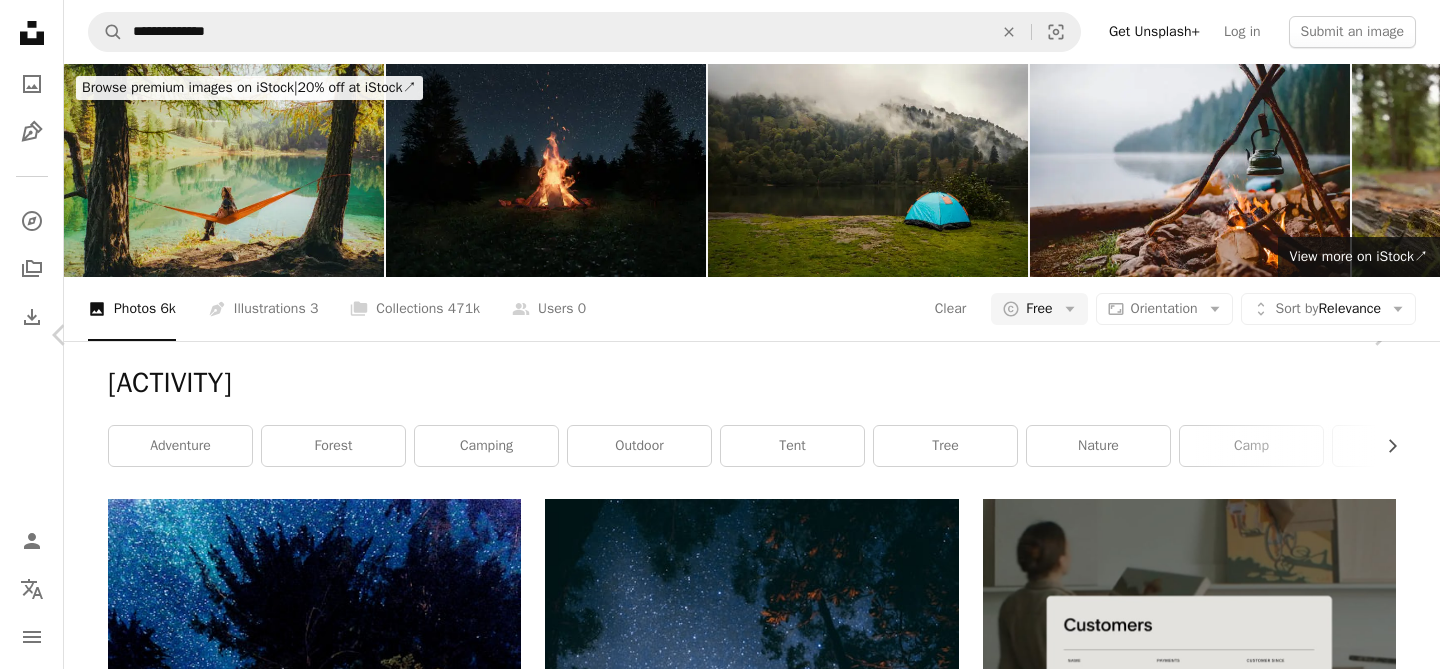 click at bounding box center (713, 6076) 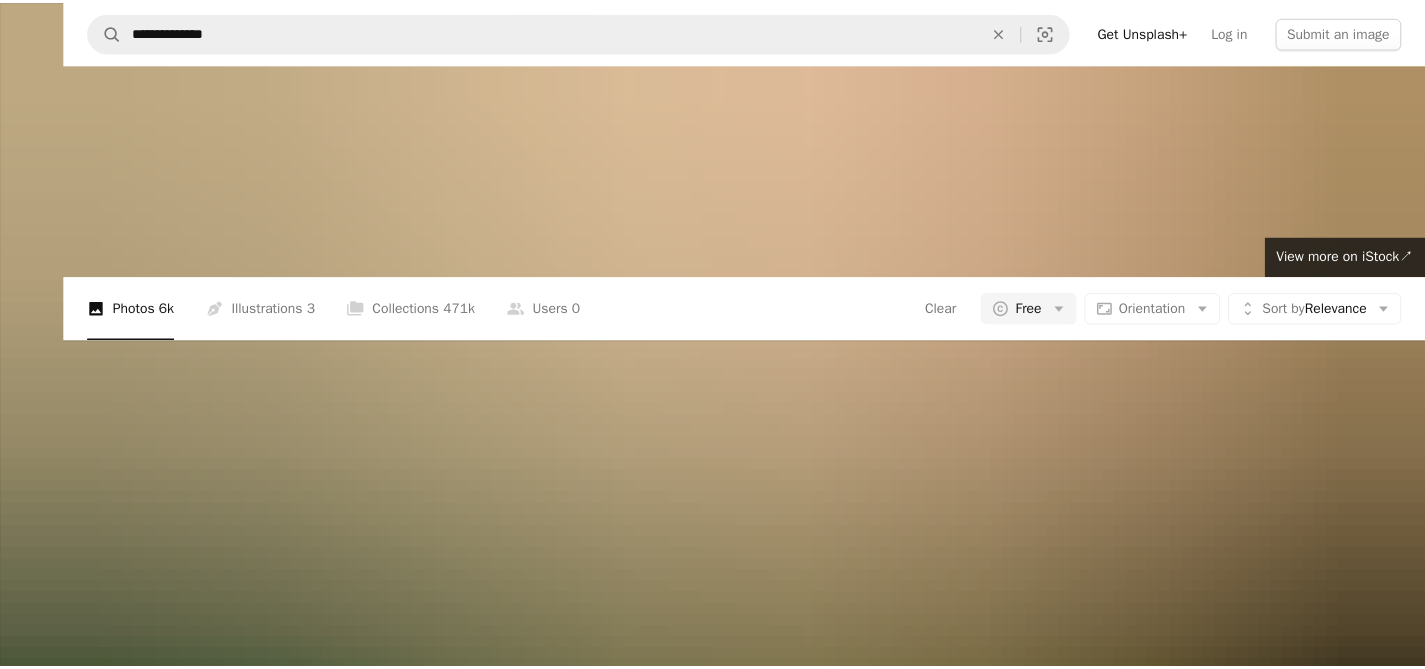scroll, scrollTop: 193, scrollLeft: 0, axis: vertical 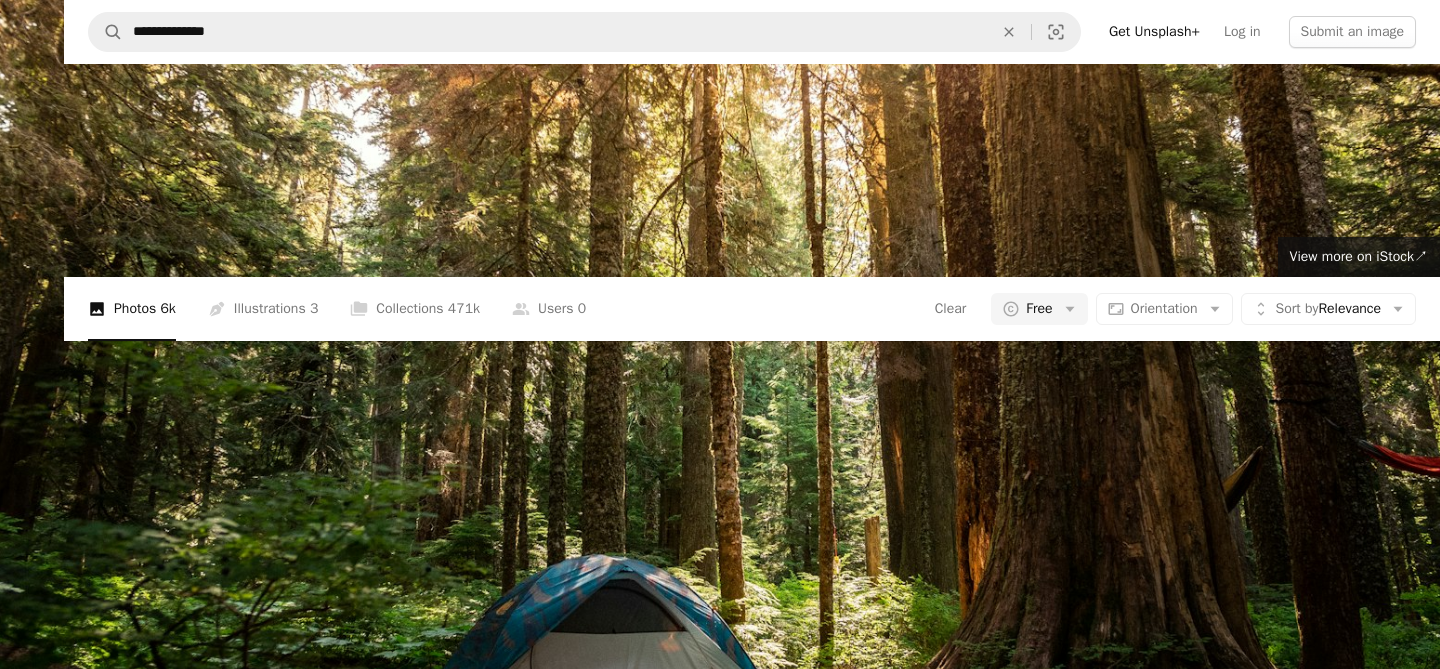 click at bounding box center [720, 345] 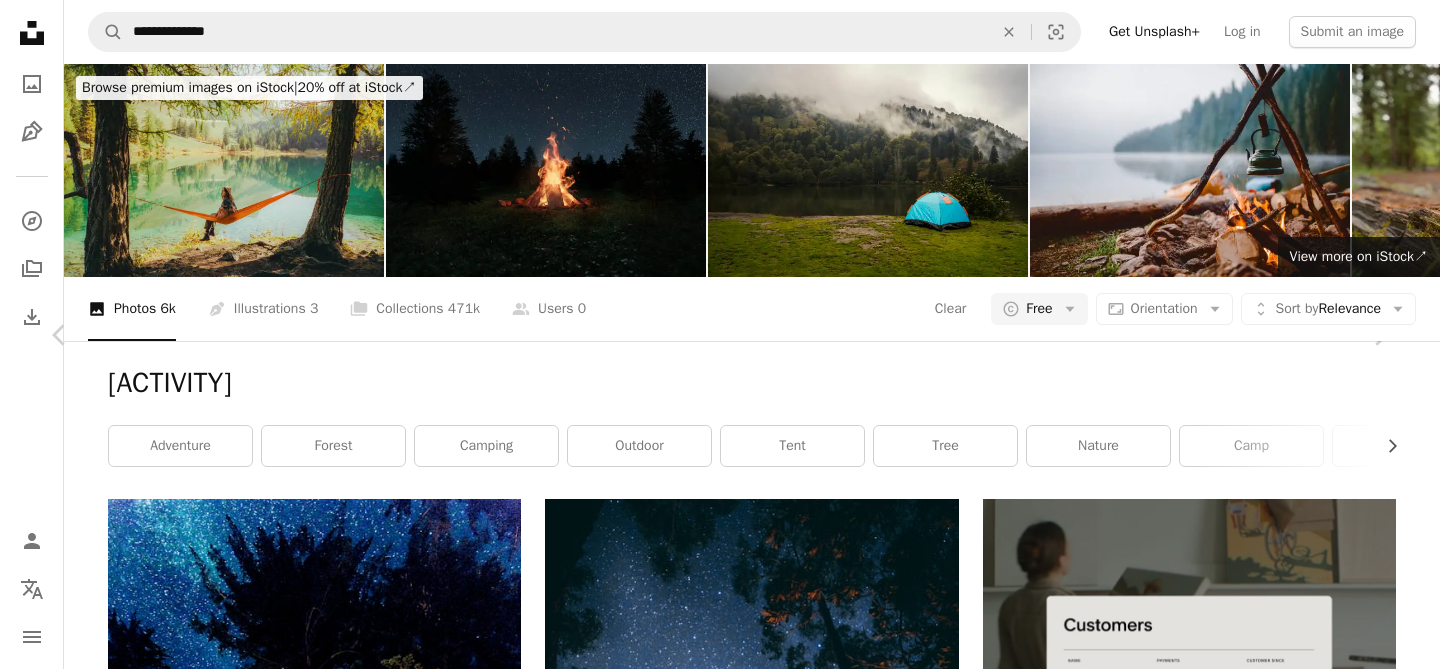 click on "Download free" at bounding box center (1191, 5745) 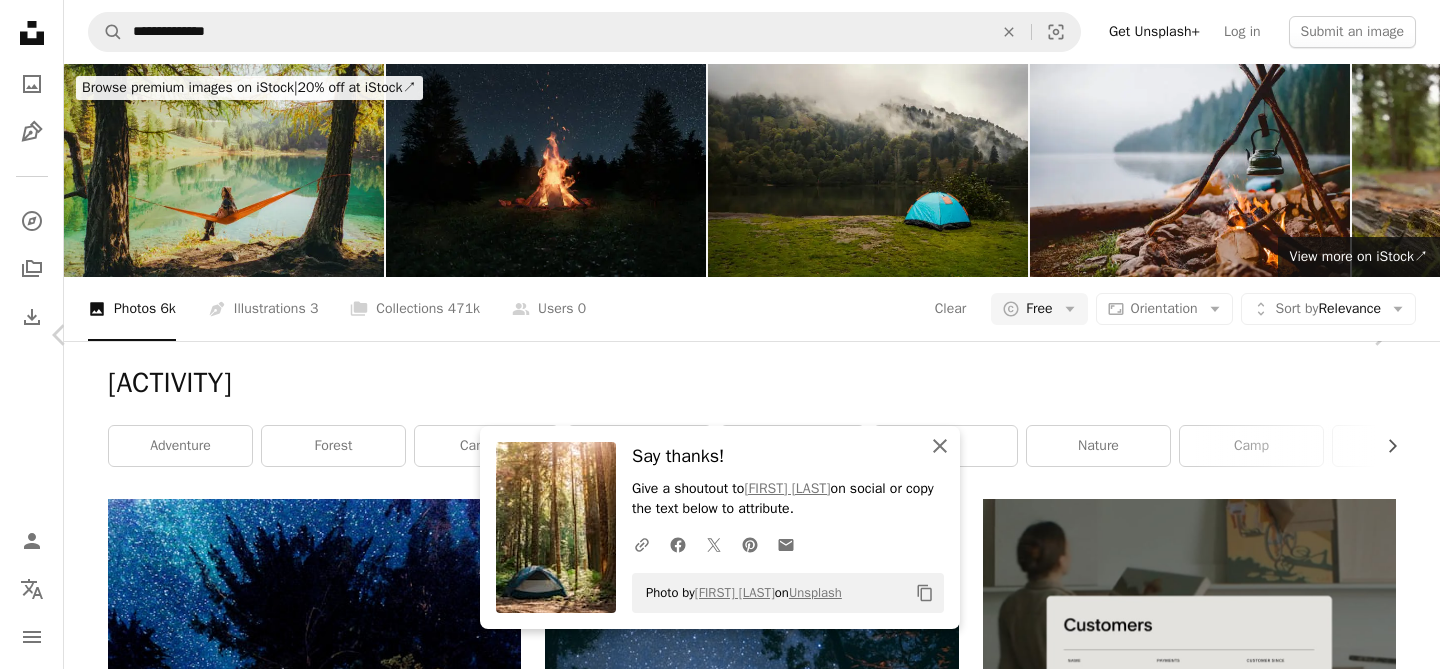 drag, startPoint x: 929, startPoint y: 450, endPoint x: 938, endPoint y: 433, distance: 19.235384 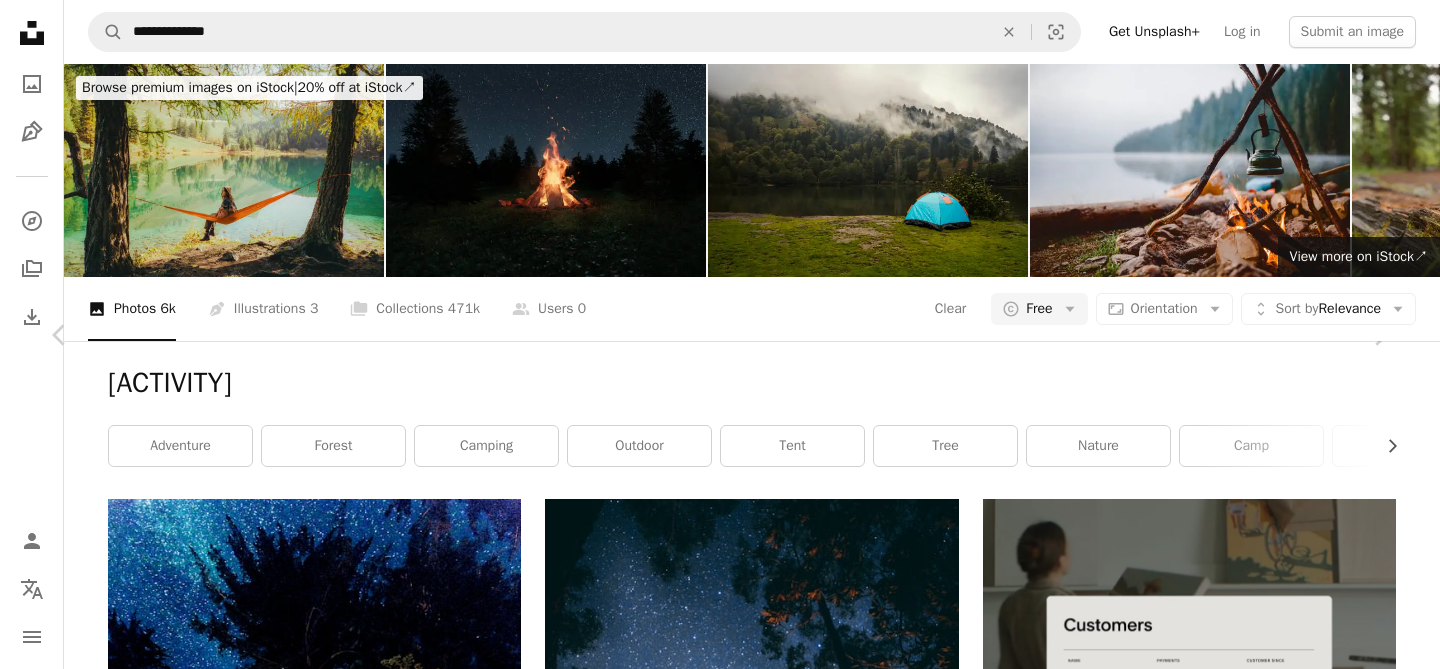 click on "An X shape Chevron left Chevron right [FIRST] [LAST] Available for hire A checkmark inside of a circle A heart A plus sign Edit image   Plus sign for Unsplash+ Download free Chevron down Zoom in Views 578,454 Downloads 7,408 Featured in Photos A forward-right arrow Share Info icon Info More Actions Calendar outlined Published on  September 15, 2021 Camera Panasonic, DC-GH5 Safety Free to use under the  Unsplash License car forest outdoor summer camping park tent camp lost oregon shelter solo pack nomad recreation campground state national wander land Public domain images Browse premium related images on iStock  |  Save 20% with code UNSPLASH20 View more on iStock  ↗ Related images A heart A plus sign [FIRST] [LAST] Available for hire A checkmark inside of a circle Arrow pointing down A heart A plus sign [FIRST] [LAST] Available for hire A checkmark inside of a circle Arrow pointing down A heart For" at bounding box center (720, 6032) 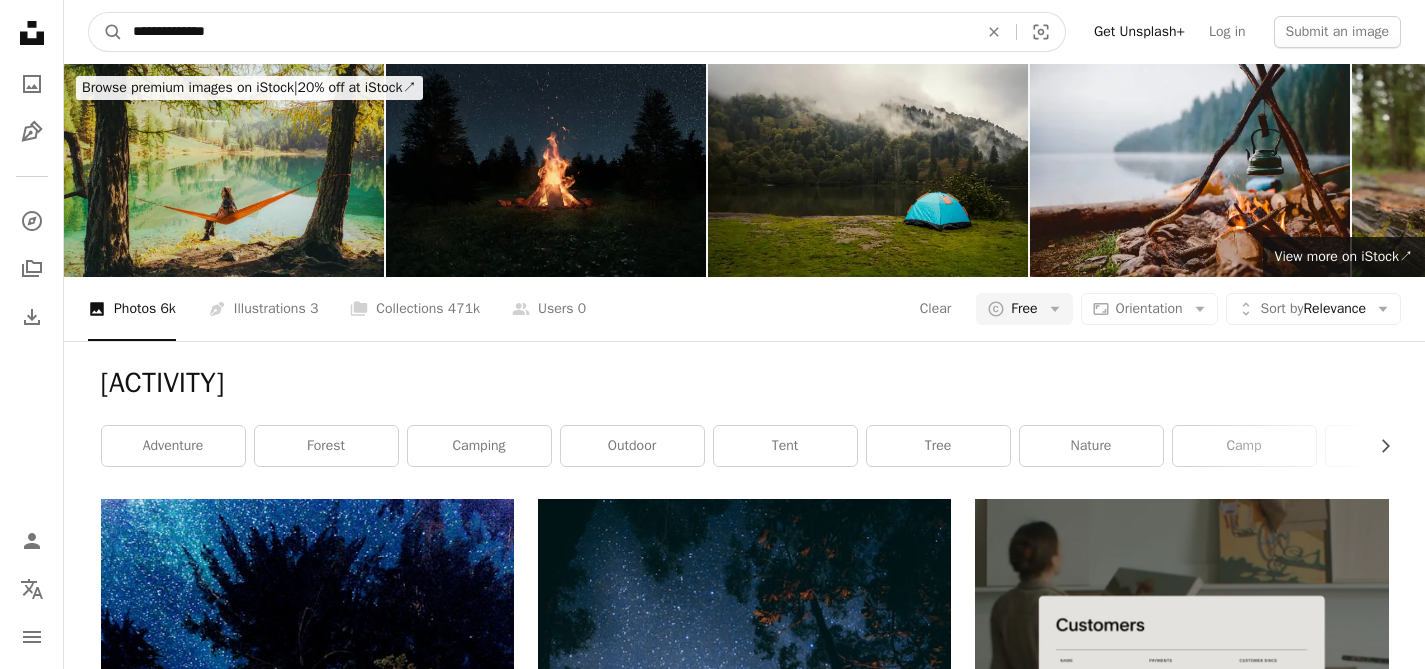 click on "**********" at bounding box center [547, 32] 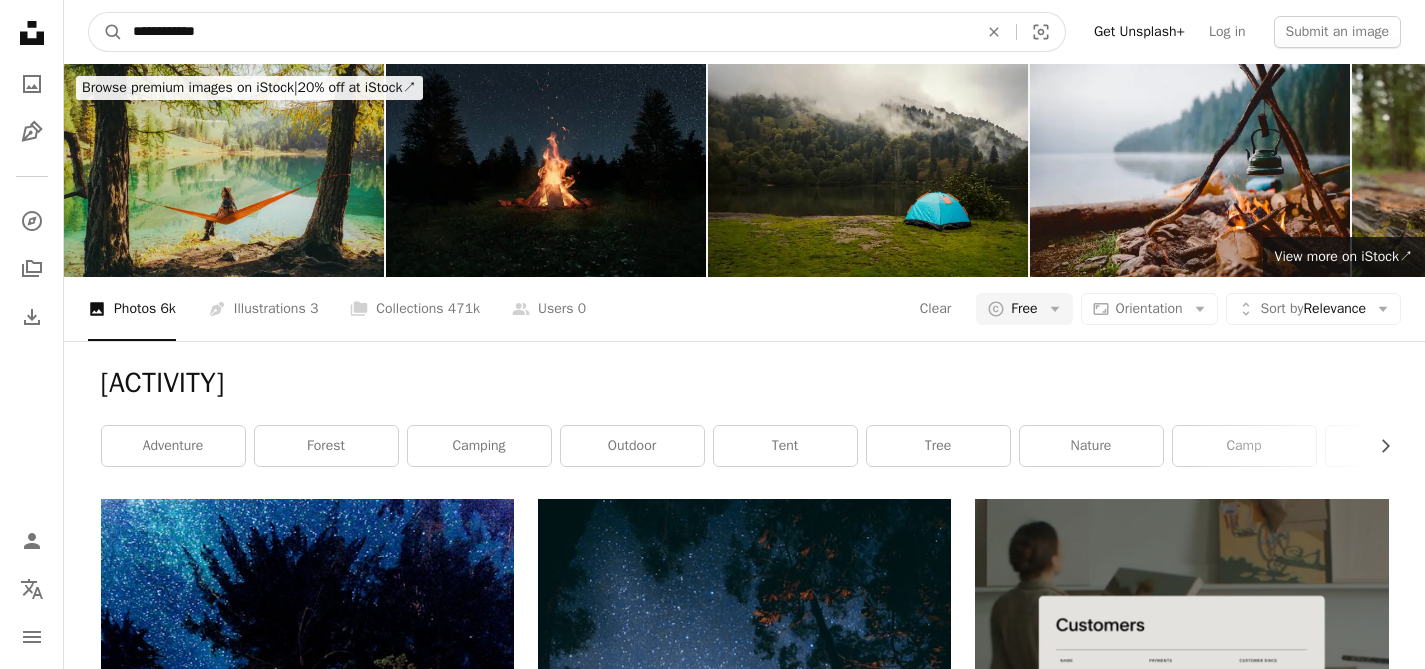 type on "**********" 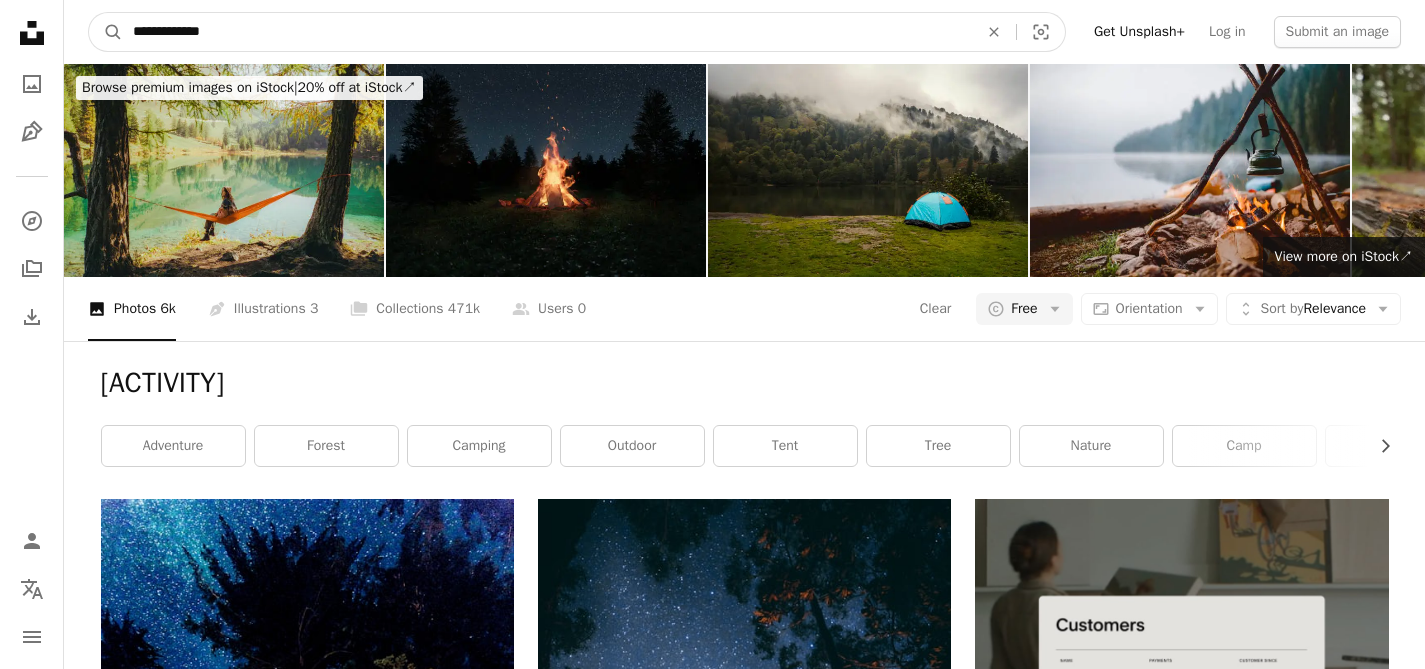 click on "A magnifying glass" at bounding box center [106, 32] 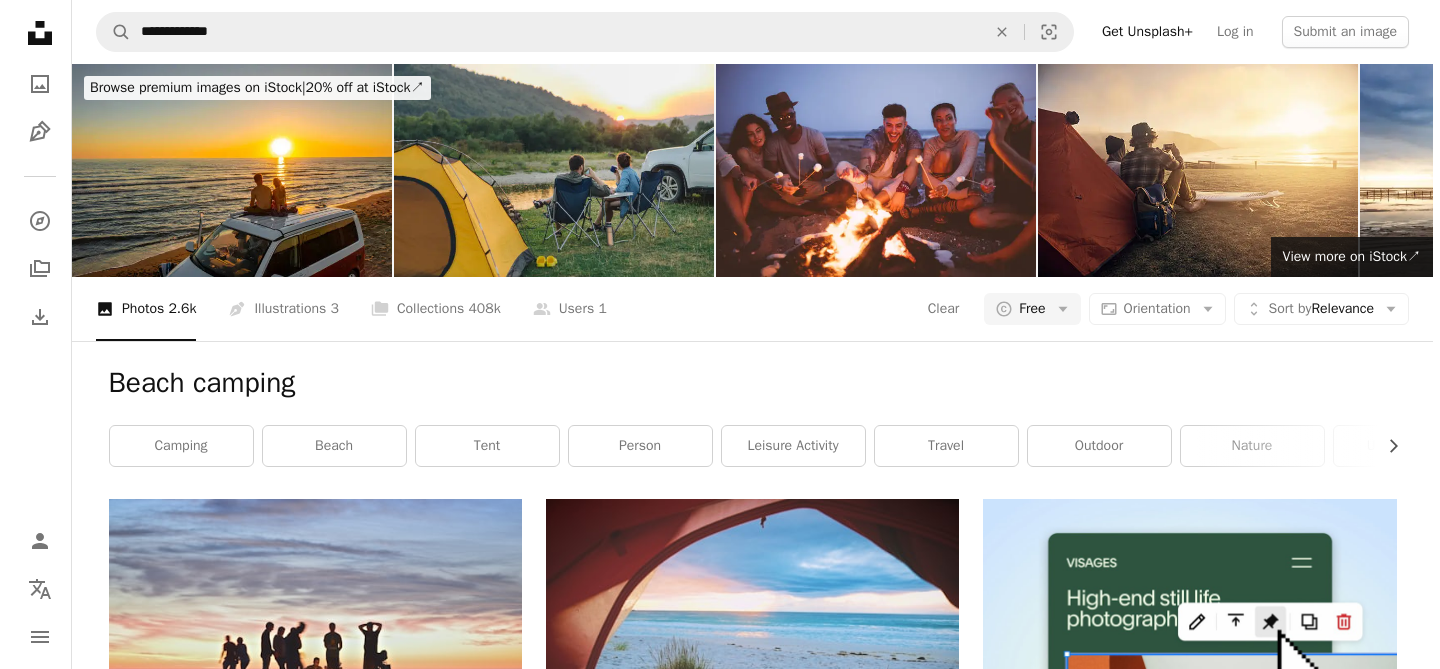scroll, scrollTop: 475, scrollLeft: 0, axis: vertical 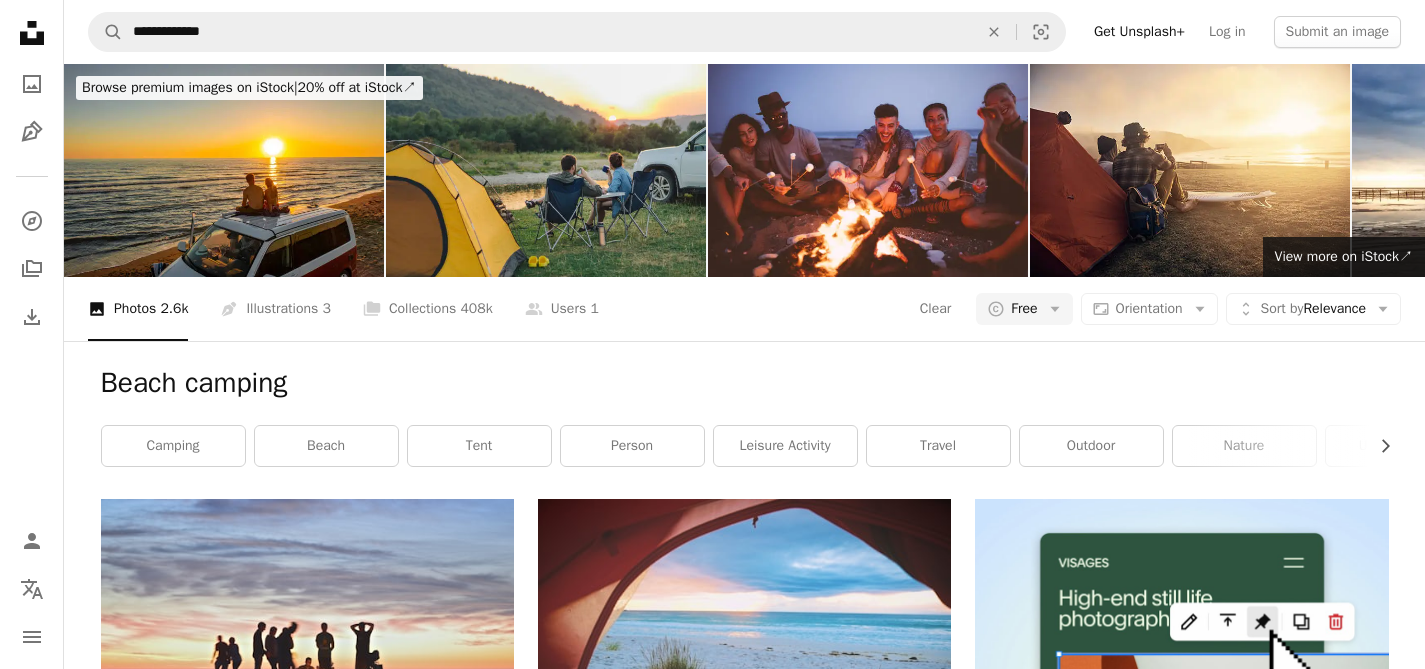 click at bounding box center [307, 953] 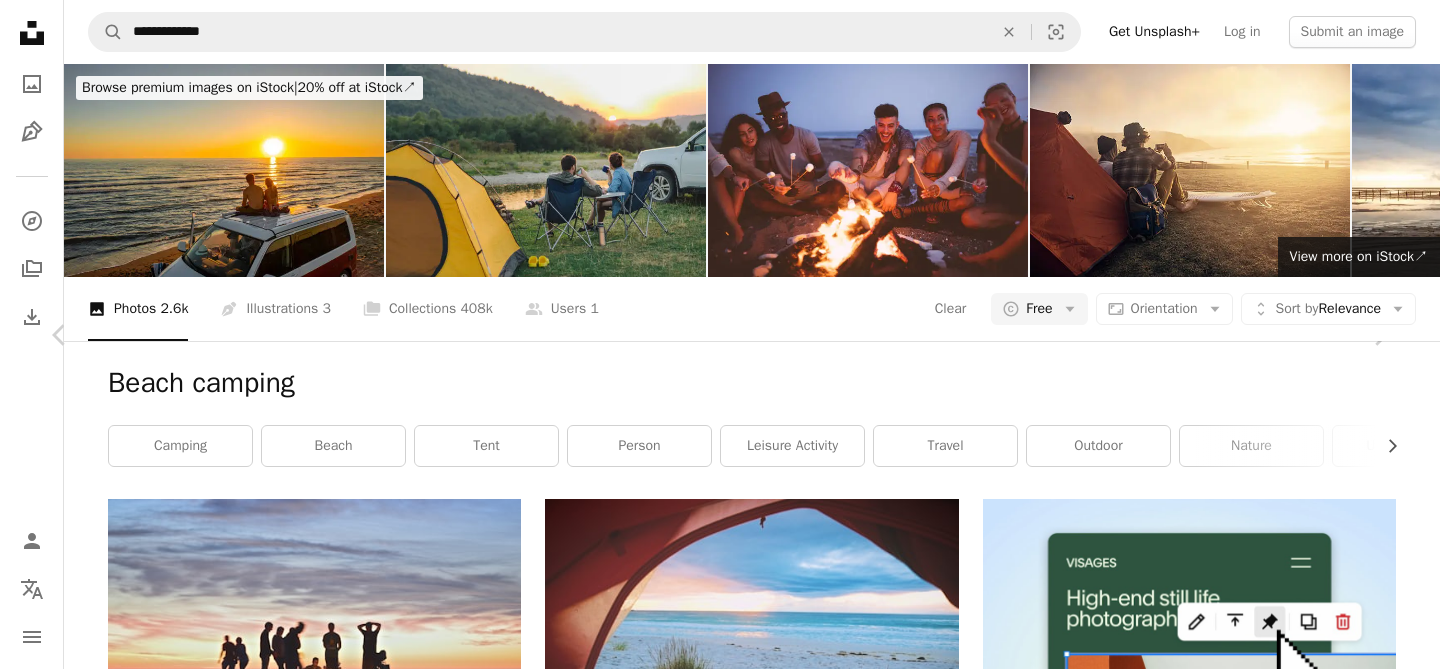 scroll, scrollTop: 0, scrollLeft: 0, axis: both 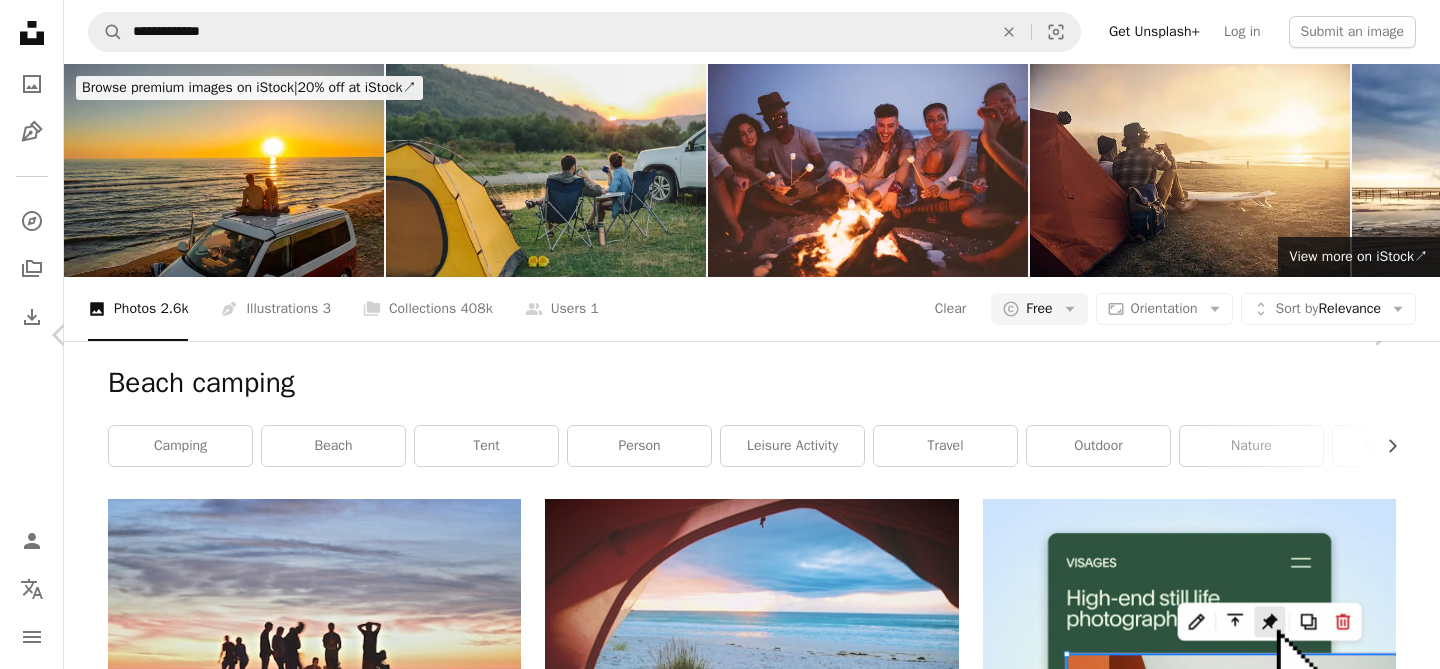 click on "Download free" at bounding box center [1191, 4759] 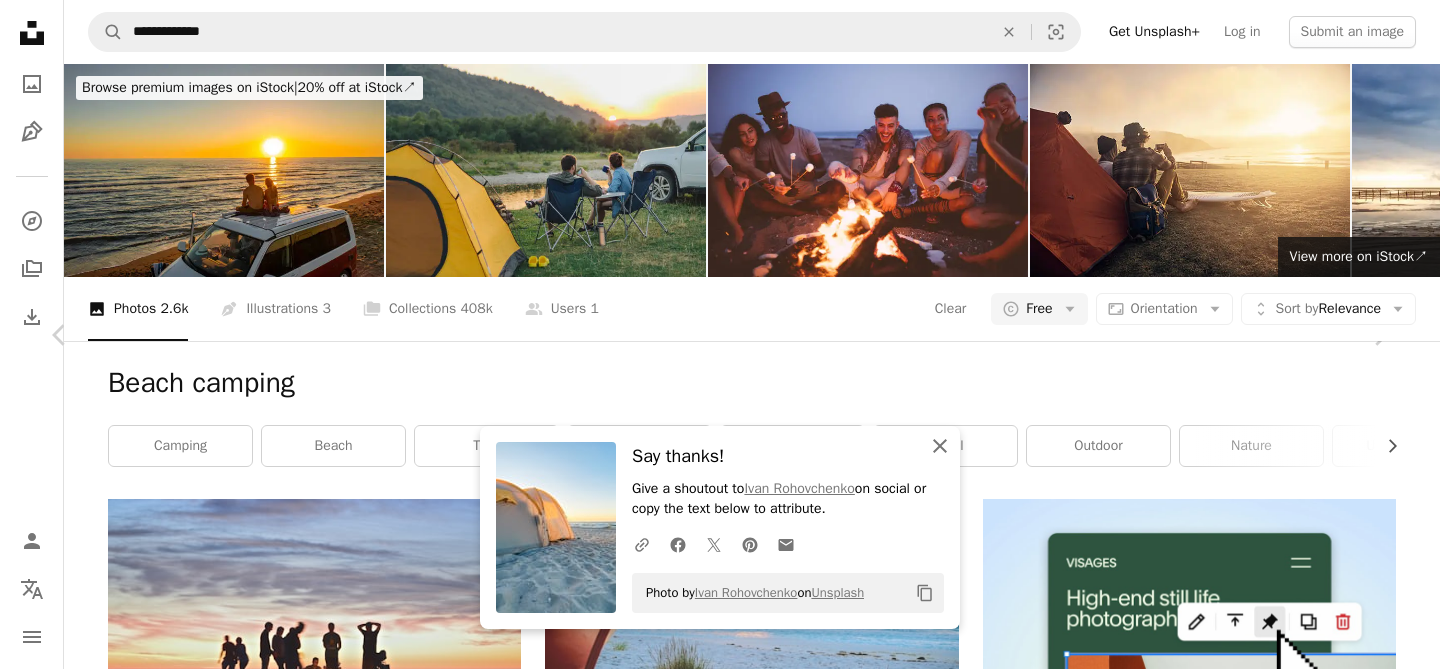 click on "An X shape" 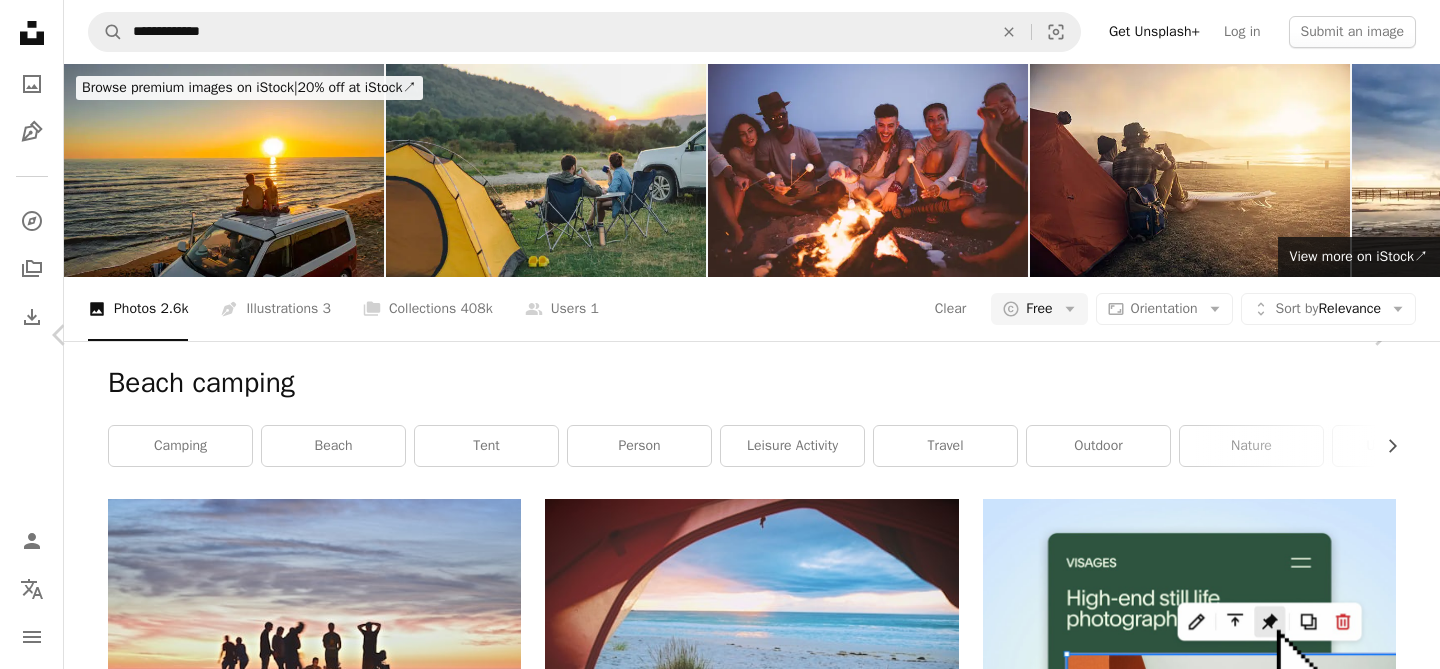 scroll, scrollTop: 1216, scrollLeft: 0, axis: vertical 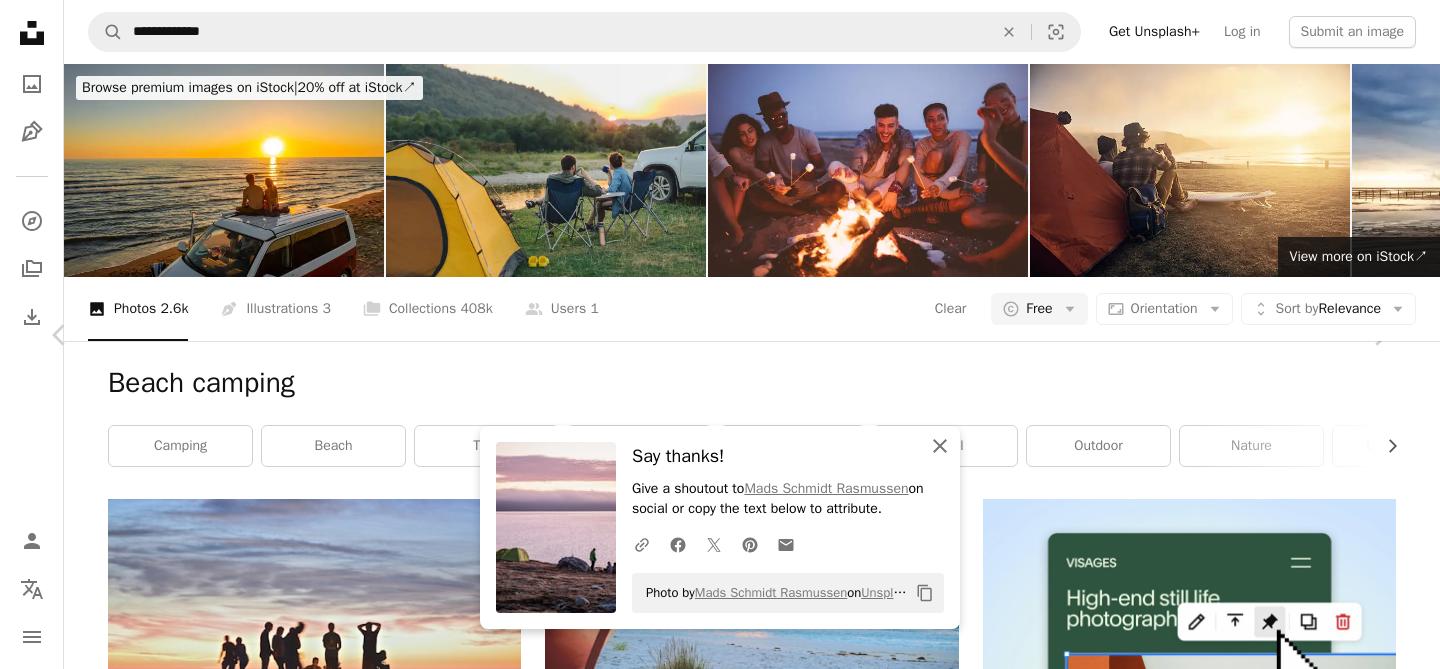 click 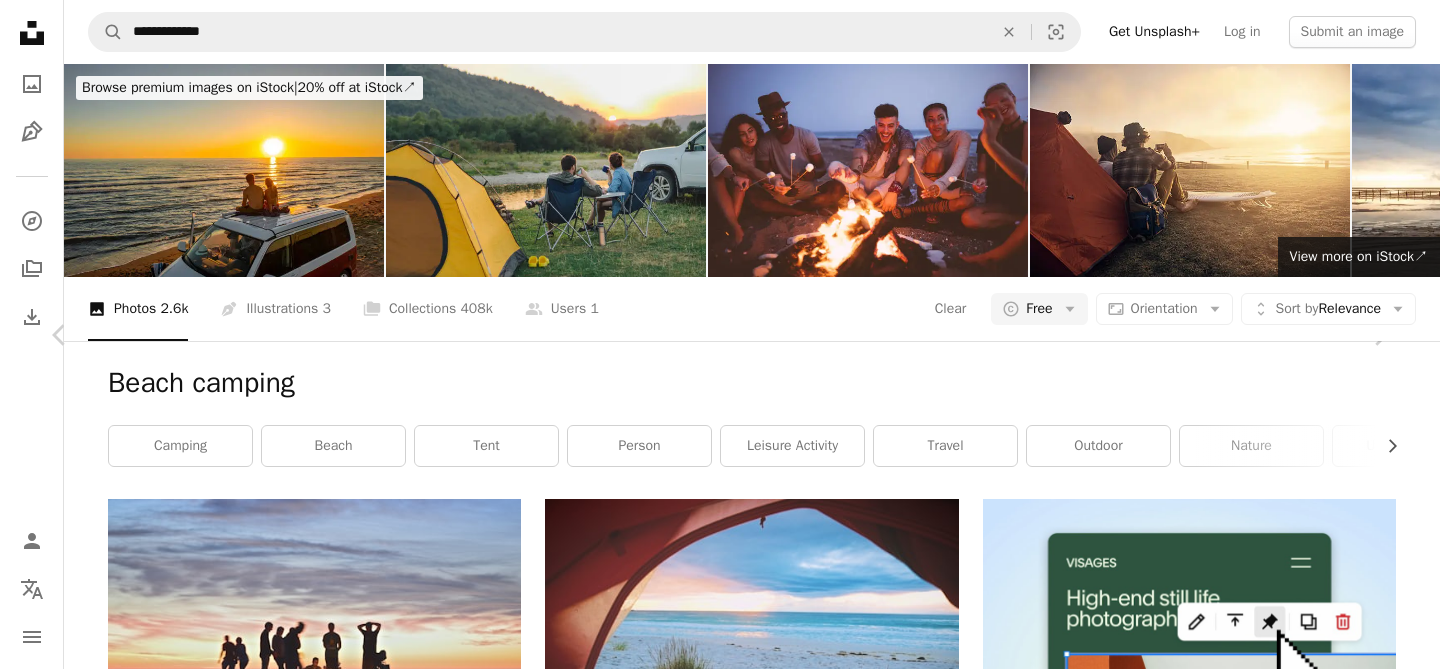 scroll, scrollTop: 1273, scrollLeft: 0, axis: vertical 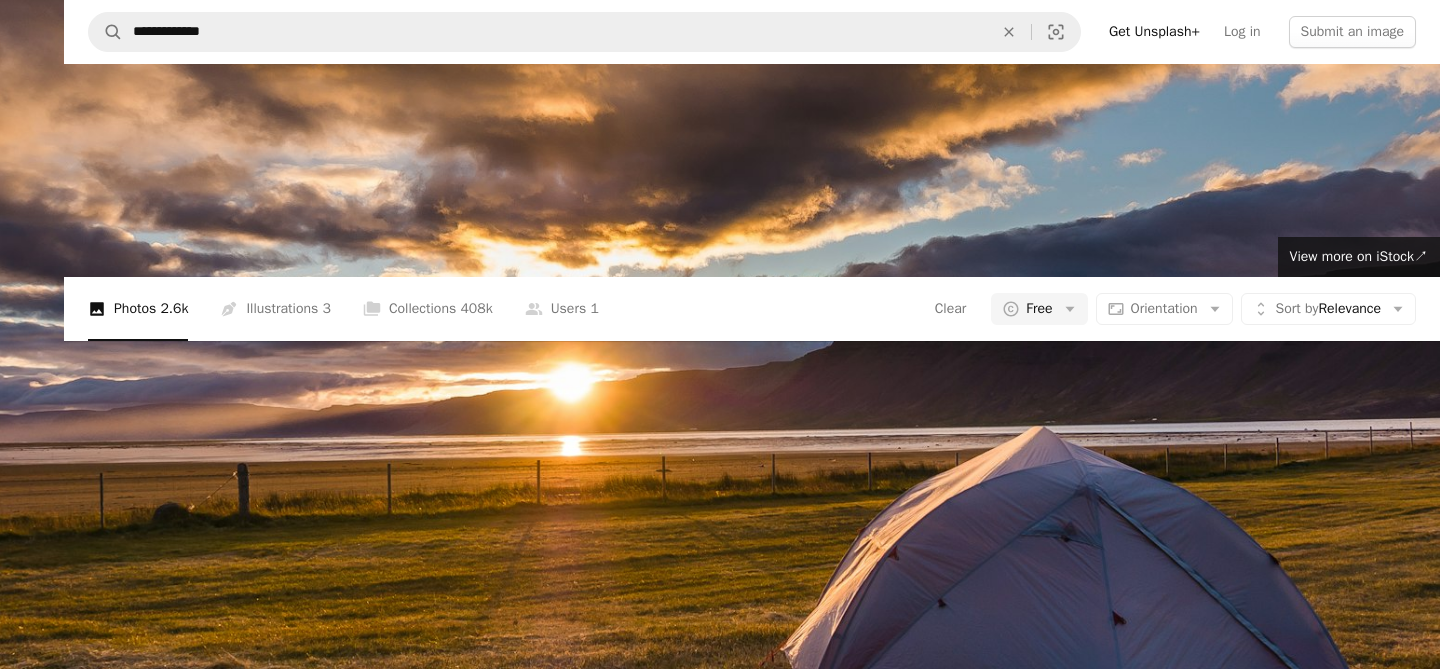 click at bounding box center [720, 345] 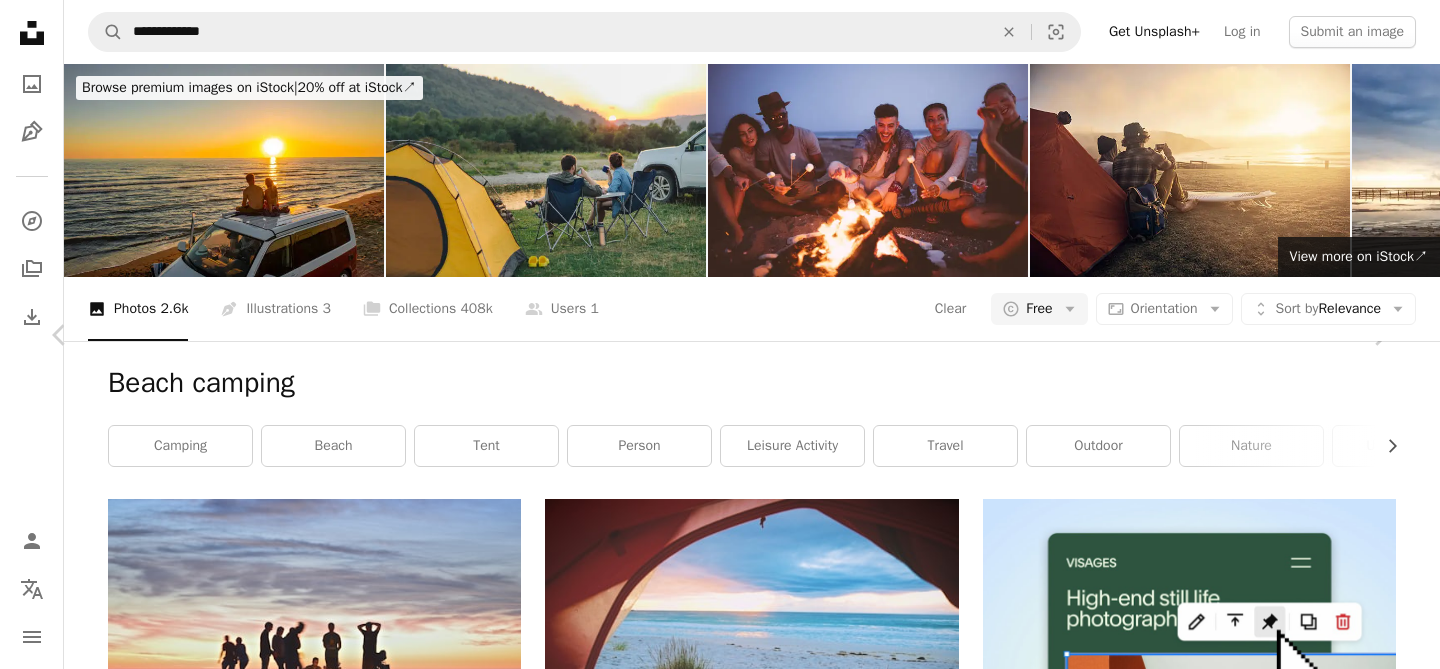 scroll, scrollTop: 0, scrollLeft: 0, axis: both 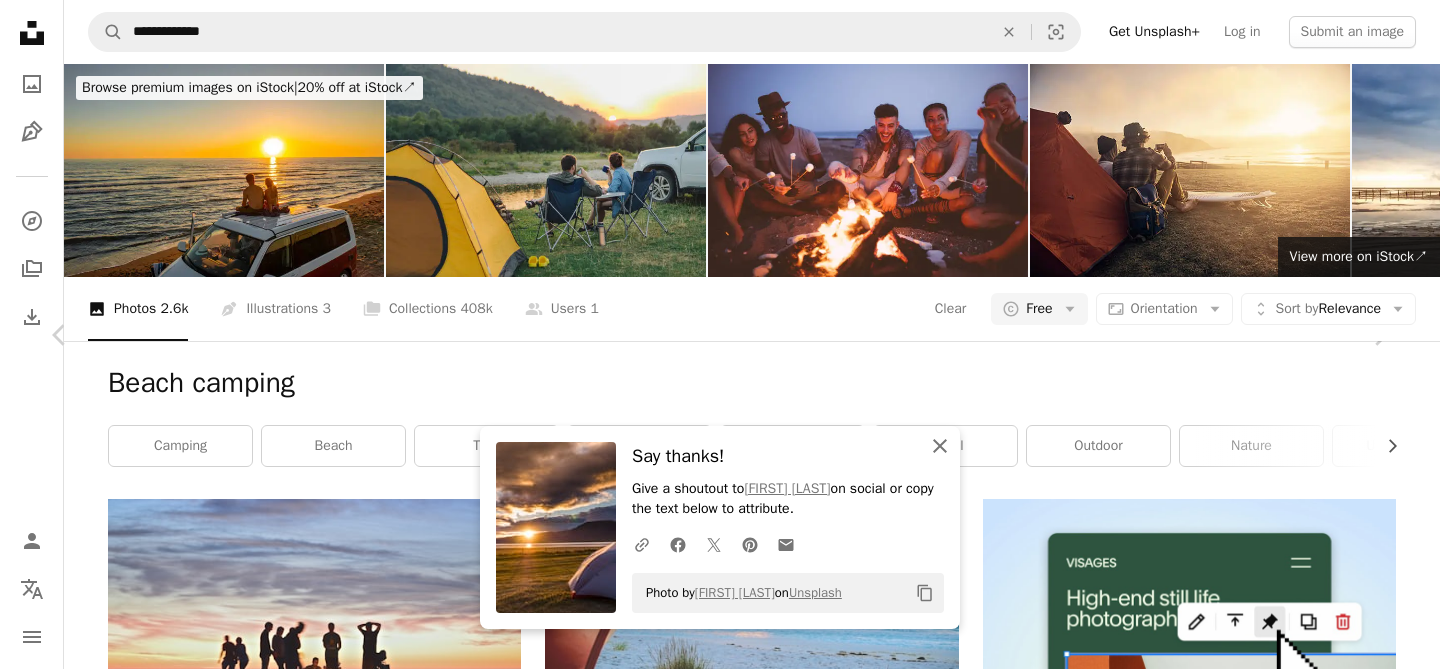 click on "An X shape" 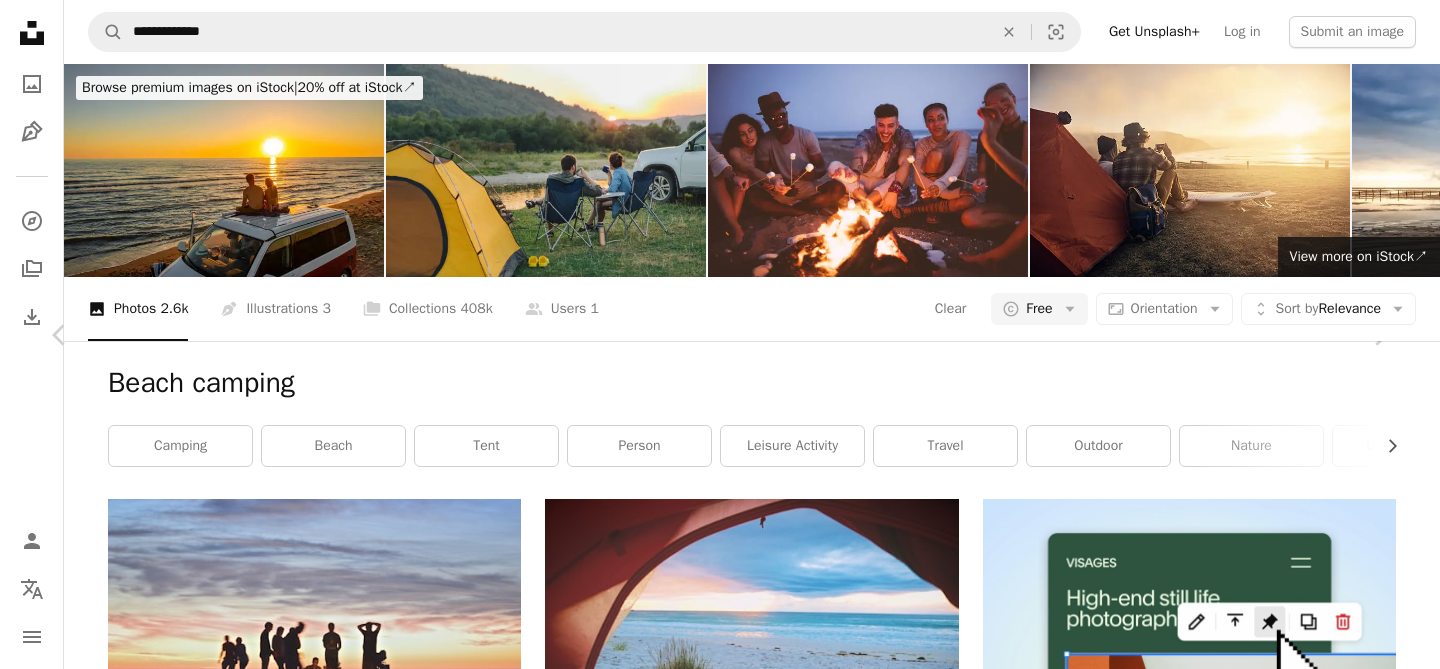 scroll, scrollTop: 4363, scrollLeft: 0, axis: vertical 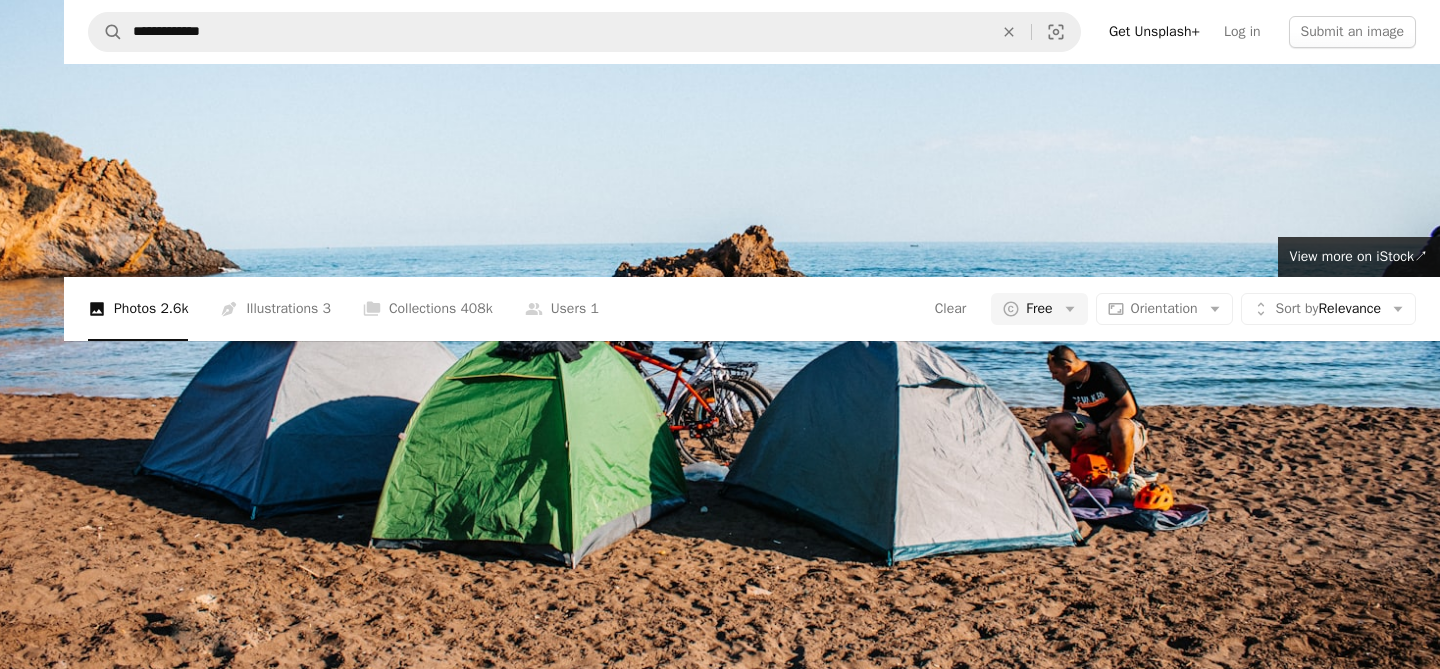 click at bounding box center [720, 343] 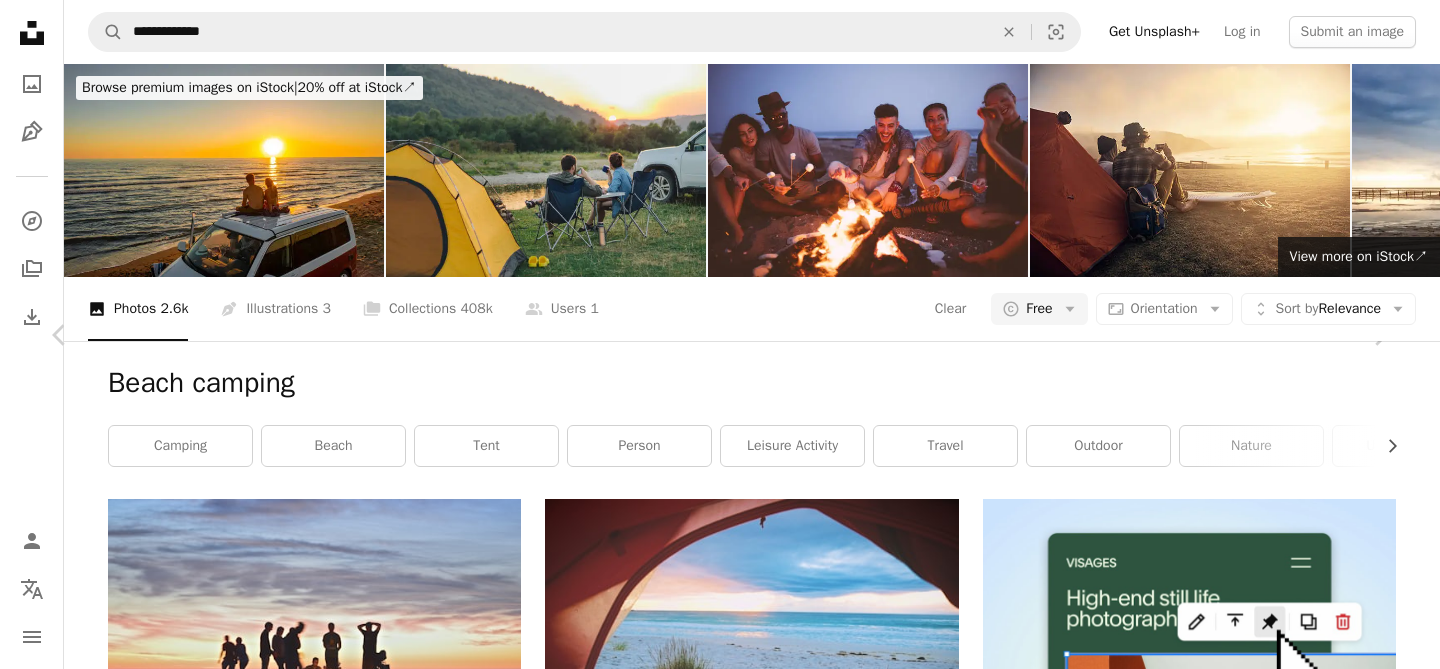 click on "Download free" at bounding box center [1191, 7955] 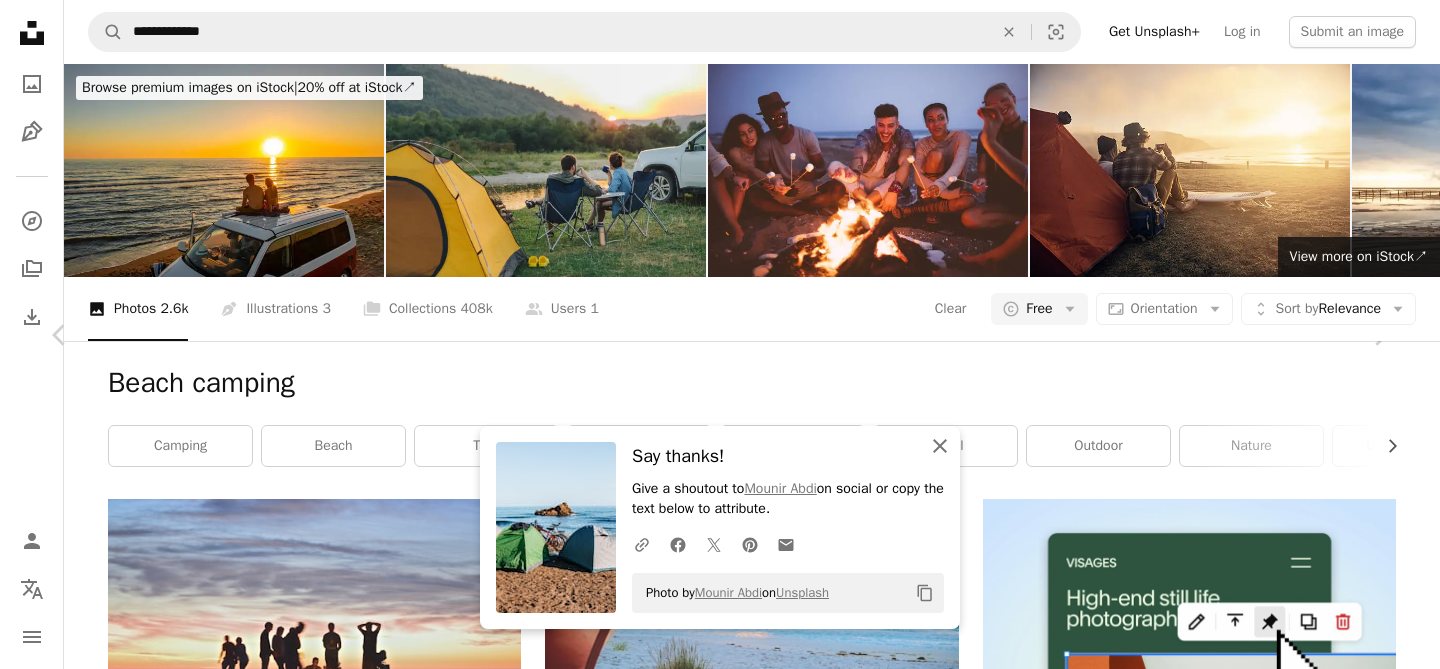 click on "An X shape" 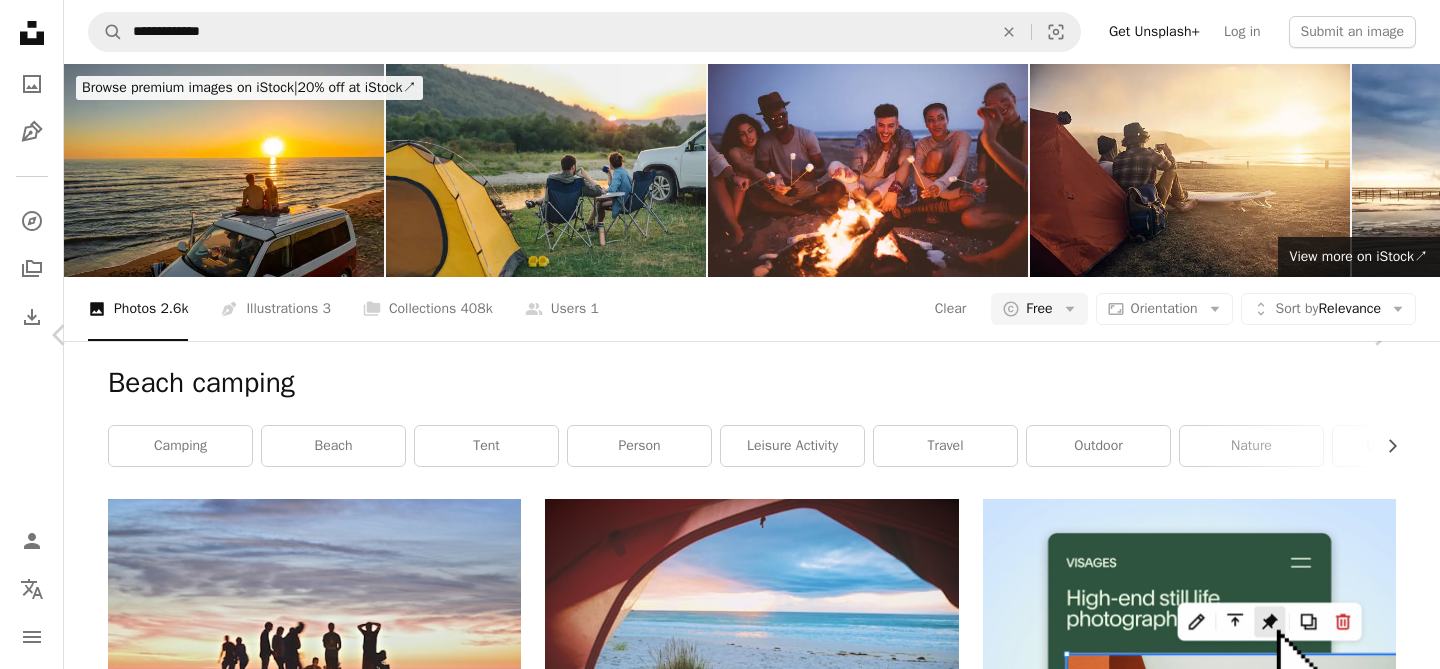 scroll, scrollTop: 1465, scrollLeft: 0, axis: vertical 